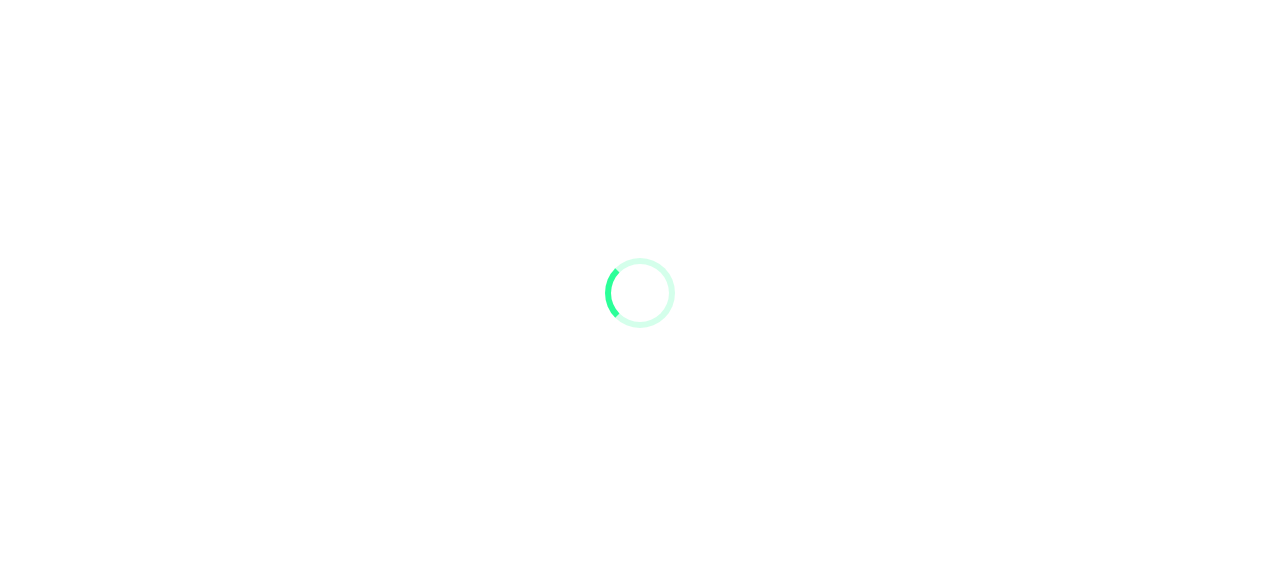 scroll, scrollTop: 0, scrollLeft: 0, axis: both 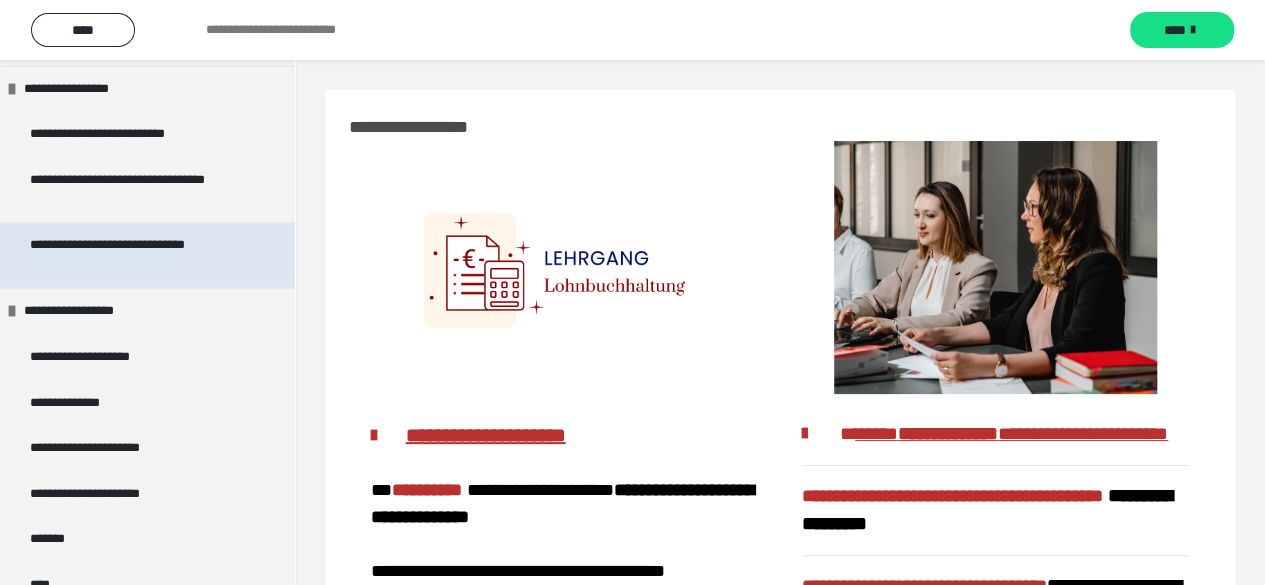 click on "**********" at bounding box center [132, 254] 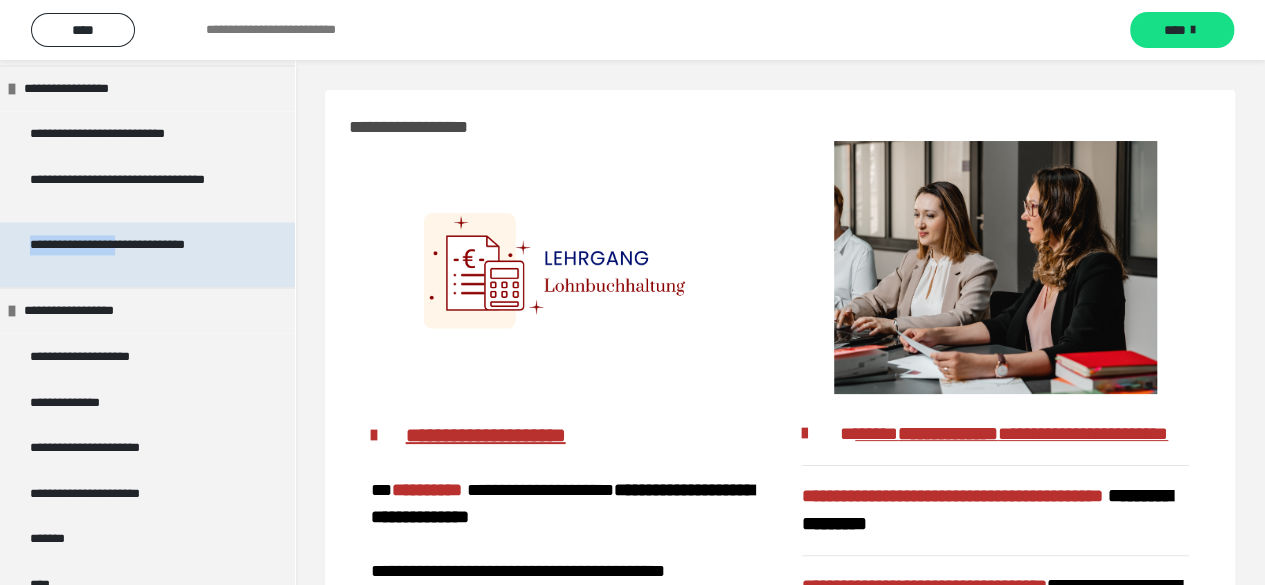 click on "**********" at bounding box center (132, 254) 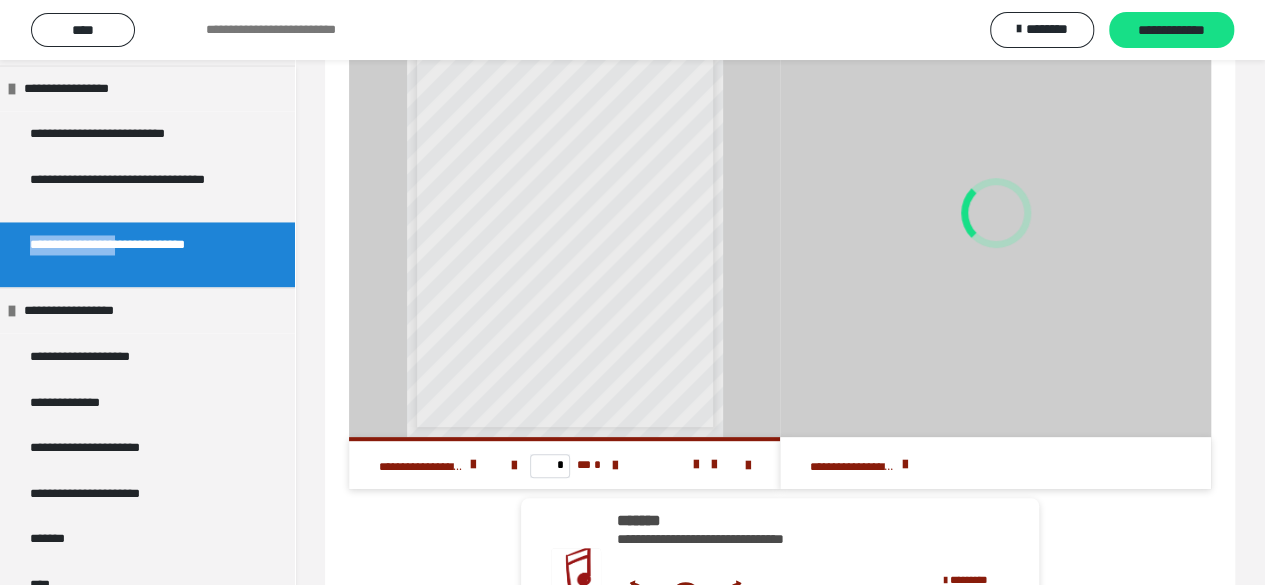 scroll, scrollTop: 55, scrollLeft: 0, axis: vertical 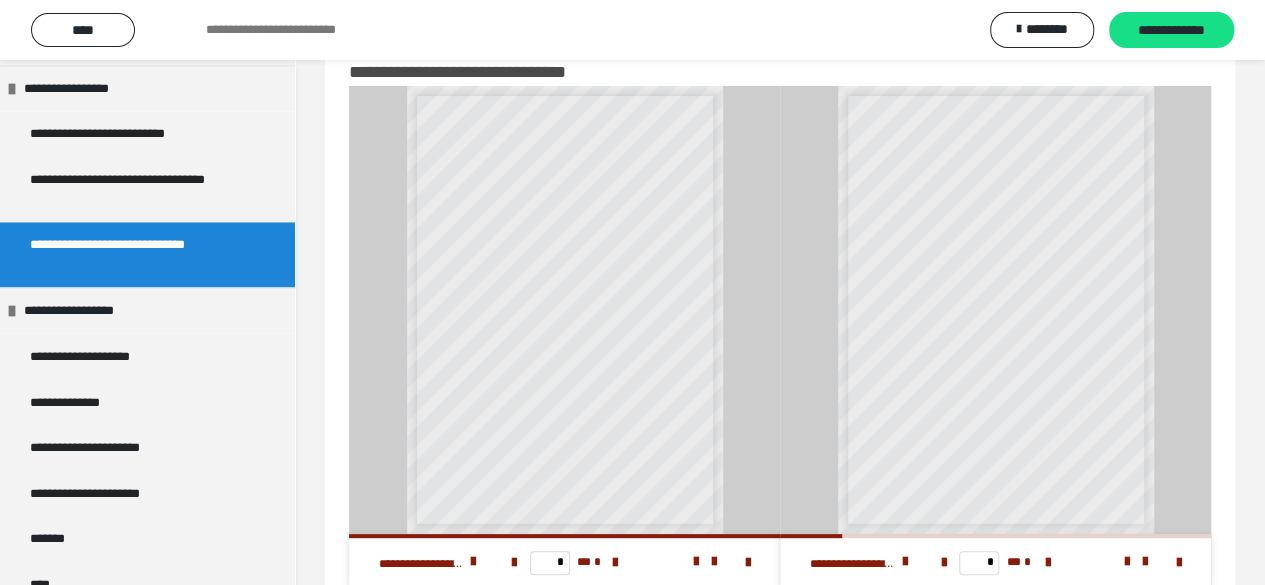click on "* ** *" at bounding box center (565, 562) 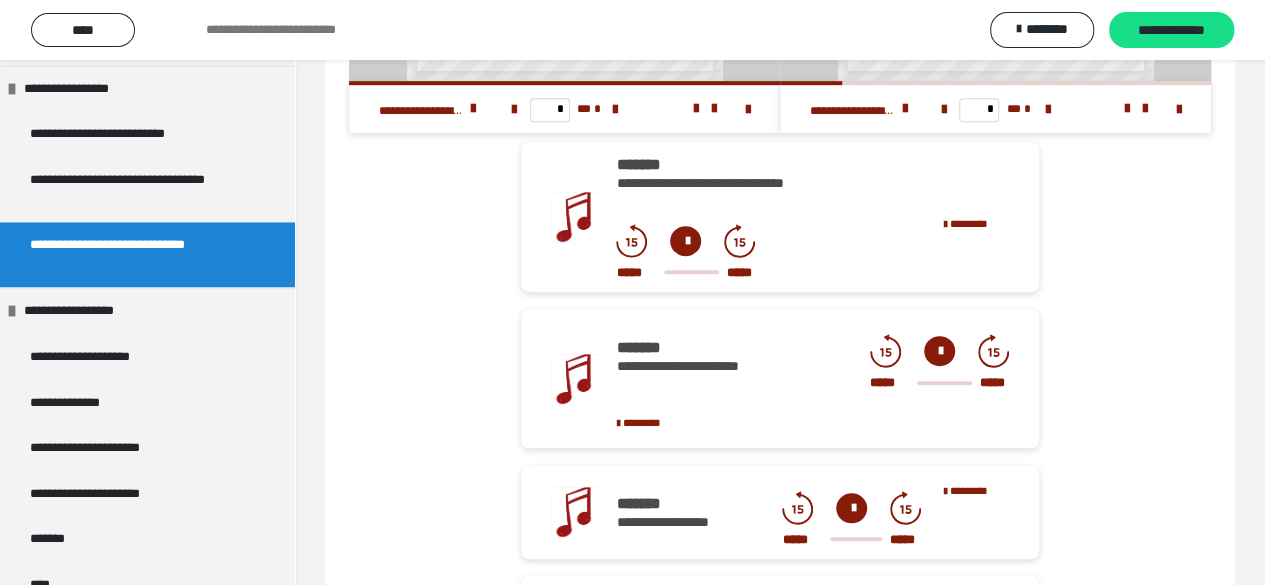 scroll, scrollTop: 655, scrollLeft: 0, axis: vertical 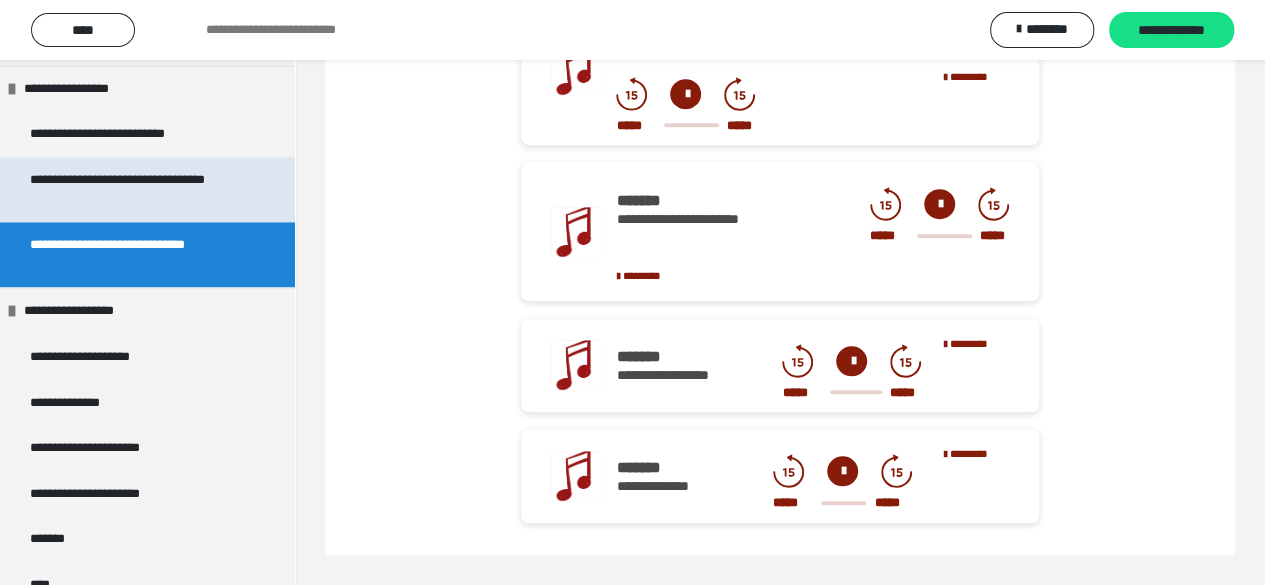 click on "**********" at bounding box center [132, 189] 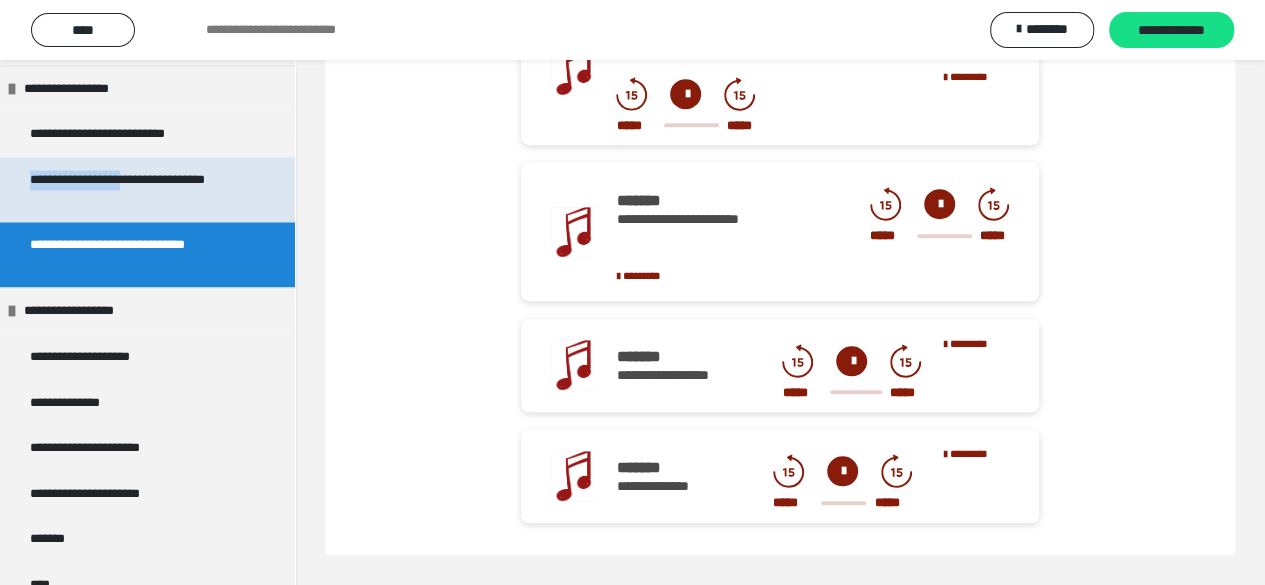click on "**********" at bounding box center (132, 189) 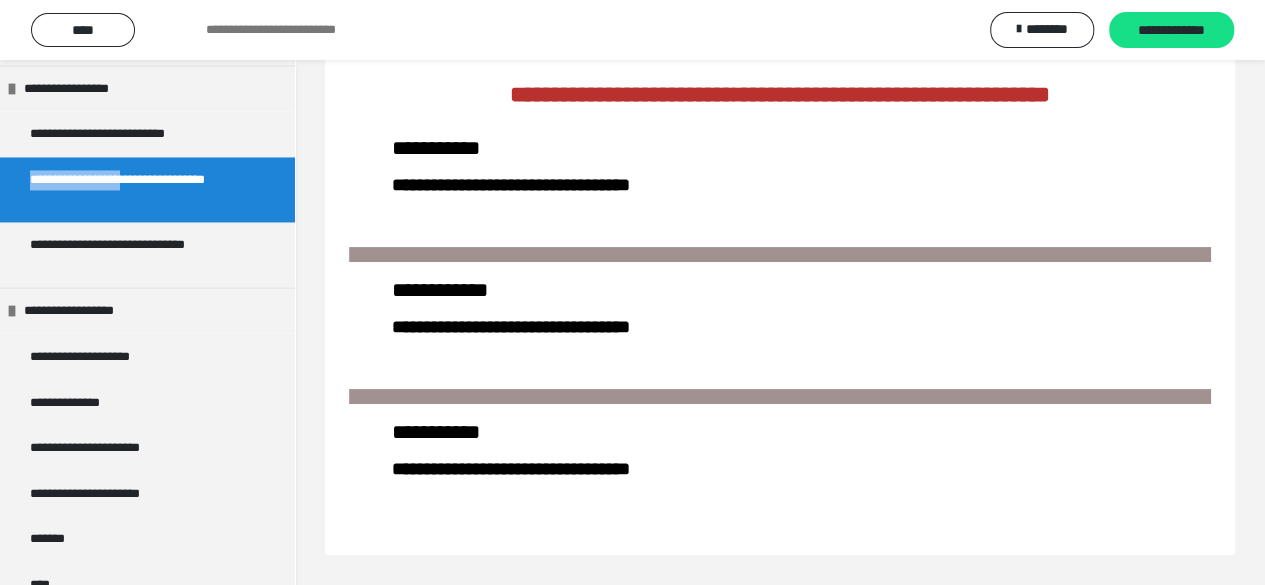 scroll, scrollTop: 73, scrollLeft: 0, axis: vertical 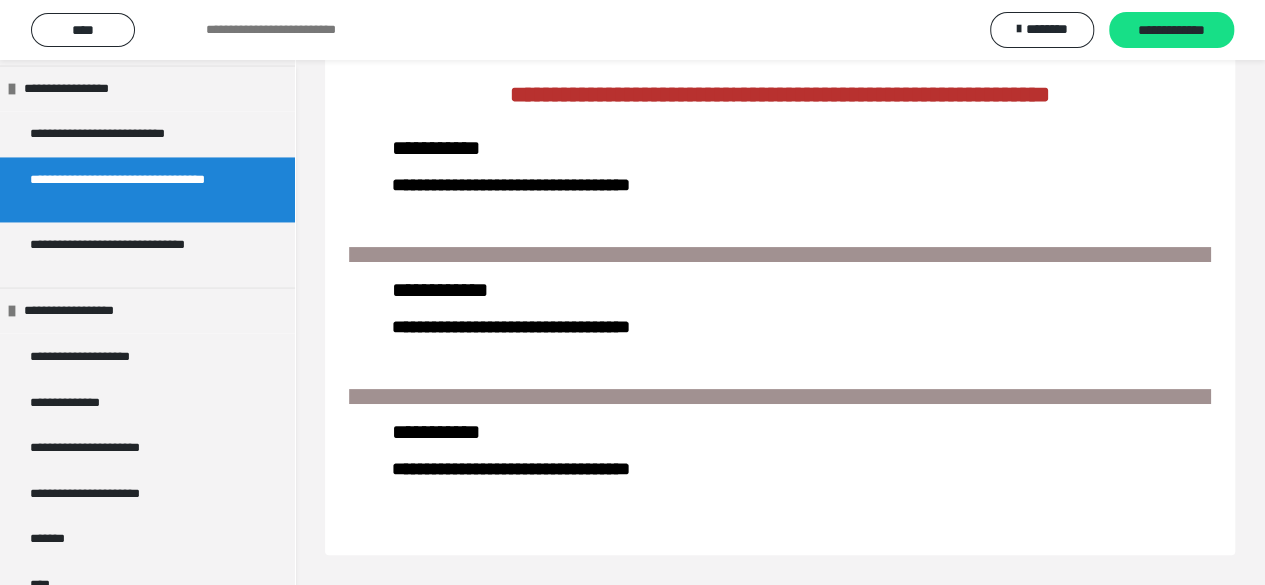 click on "**********" at bounding box center [132, 189] 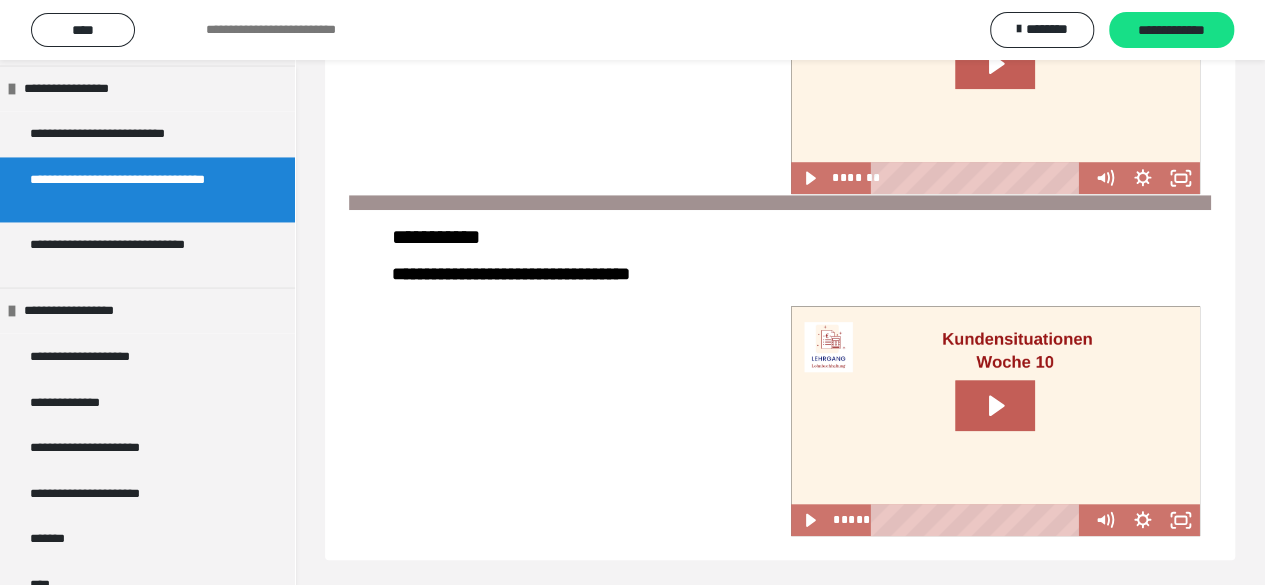 scroll, scrollTop: 674, scrollLeft: 0, axis: vertical 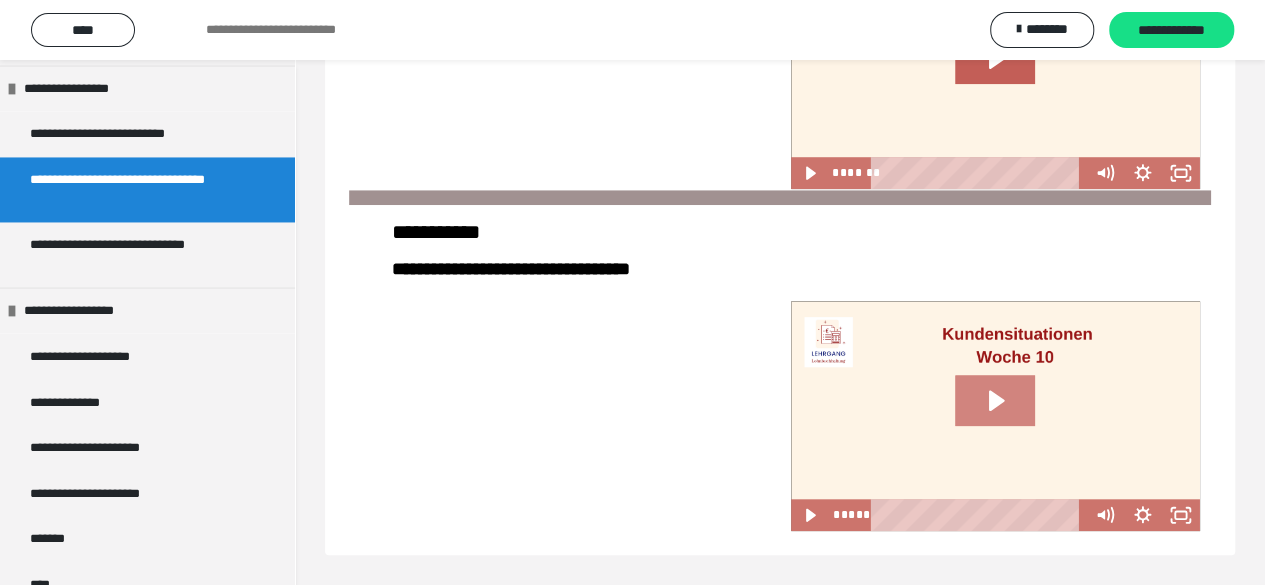 click 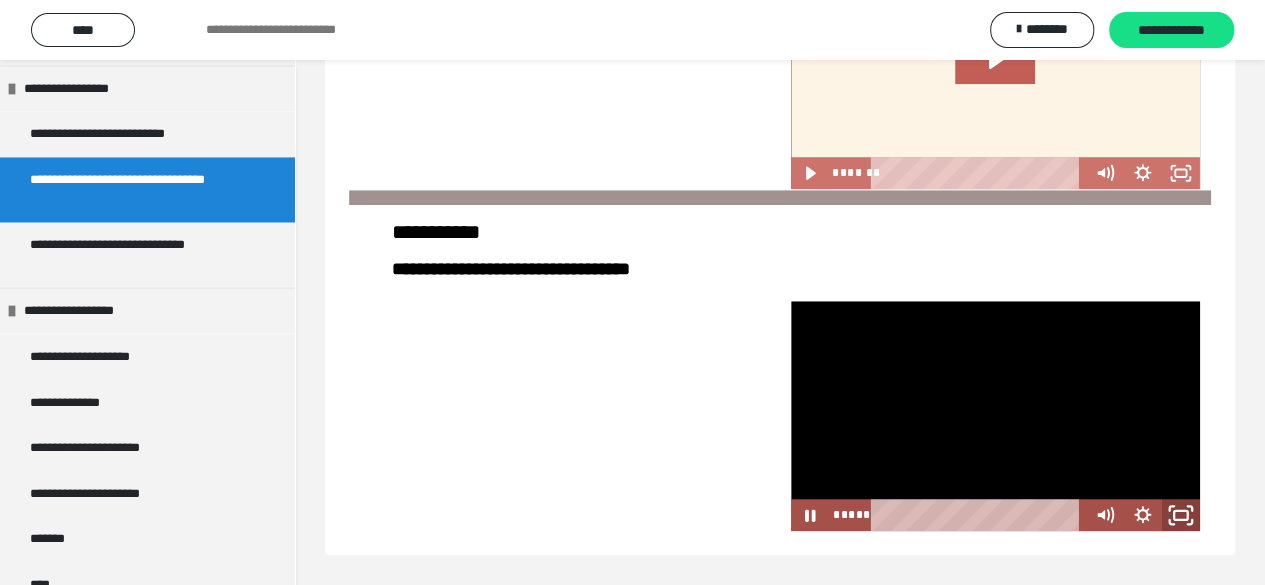 click 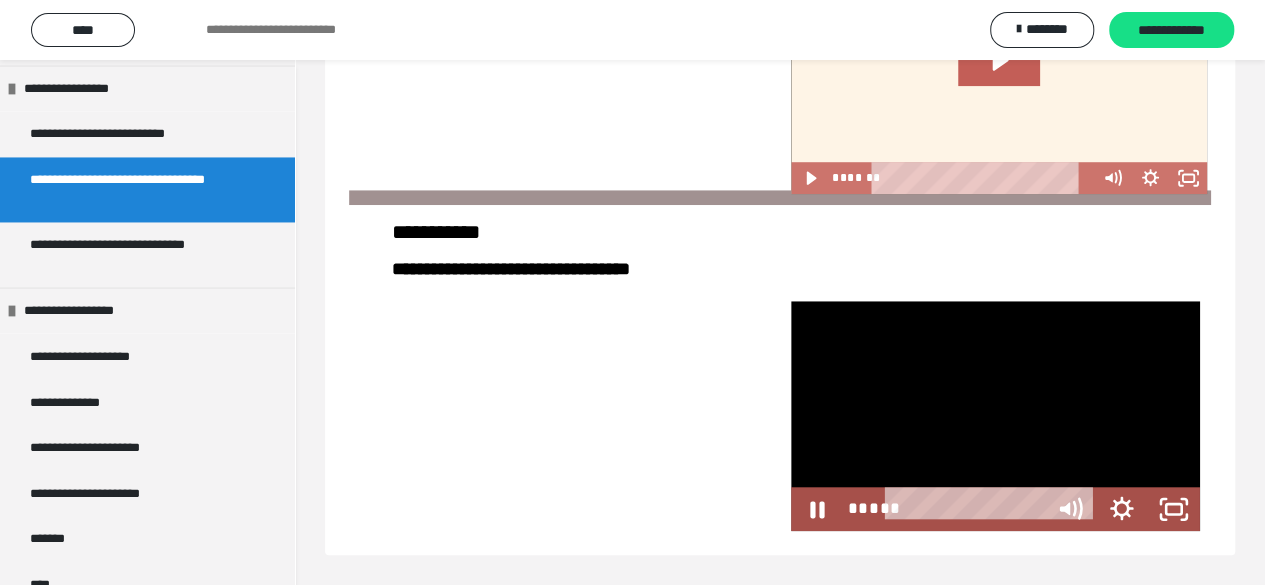 scroll, scrollTop: 552, scrollLeft: 0, axis: vertical 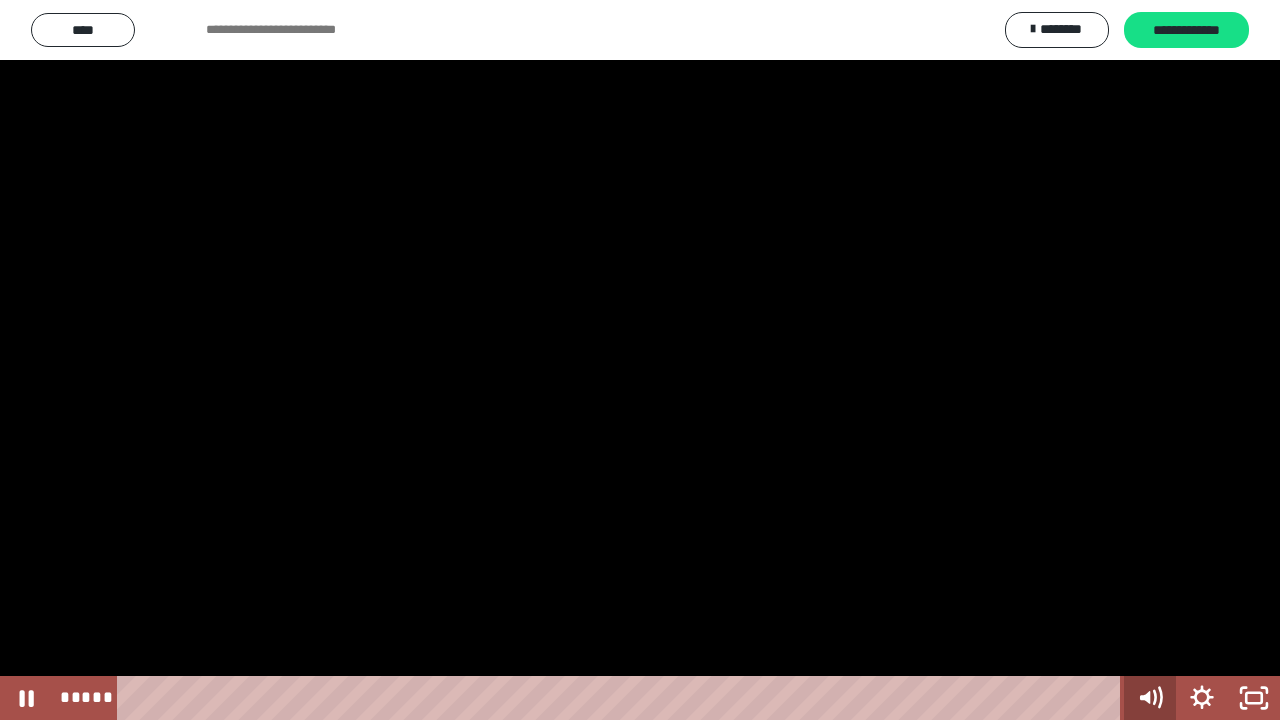 click 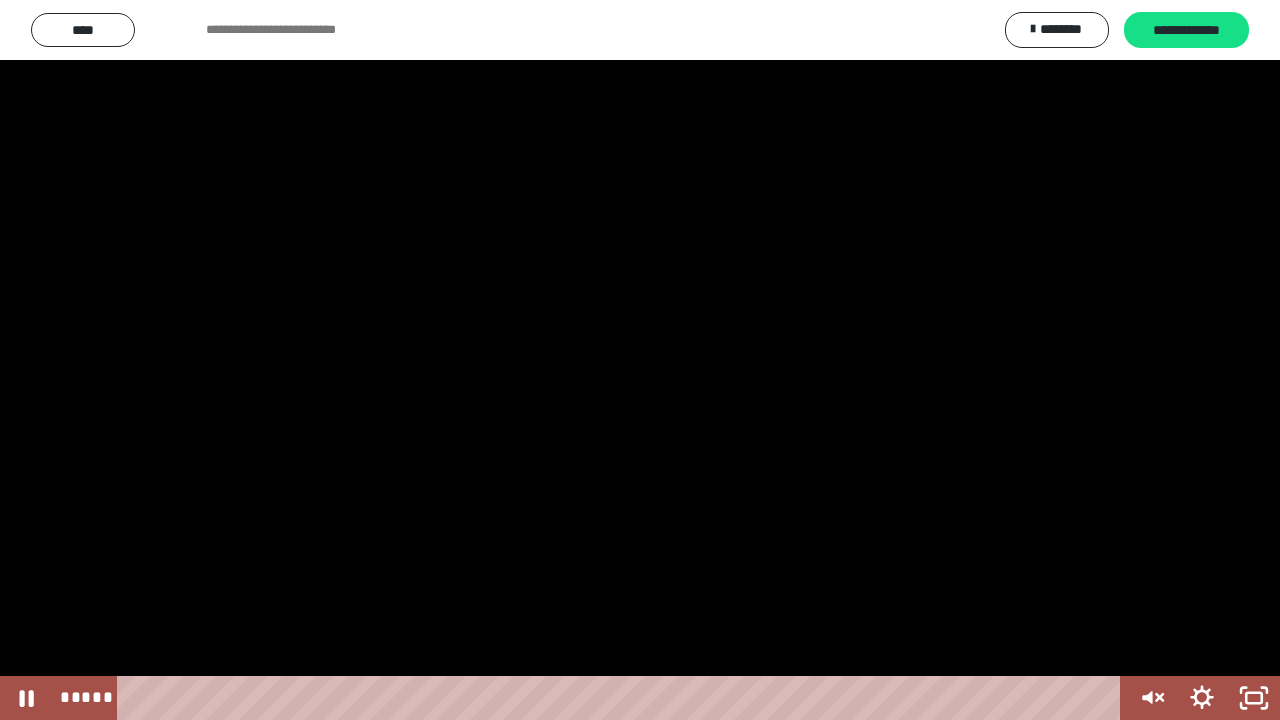click at bounding box center [640, 360] 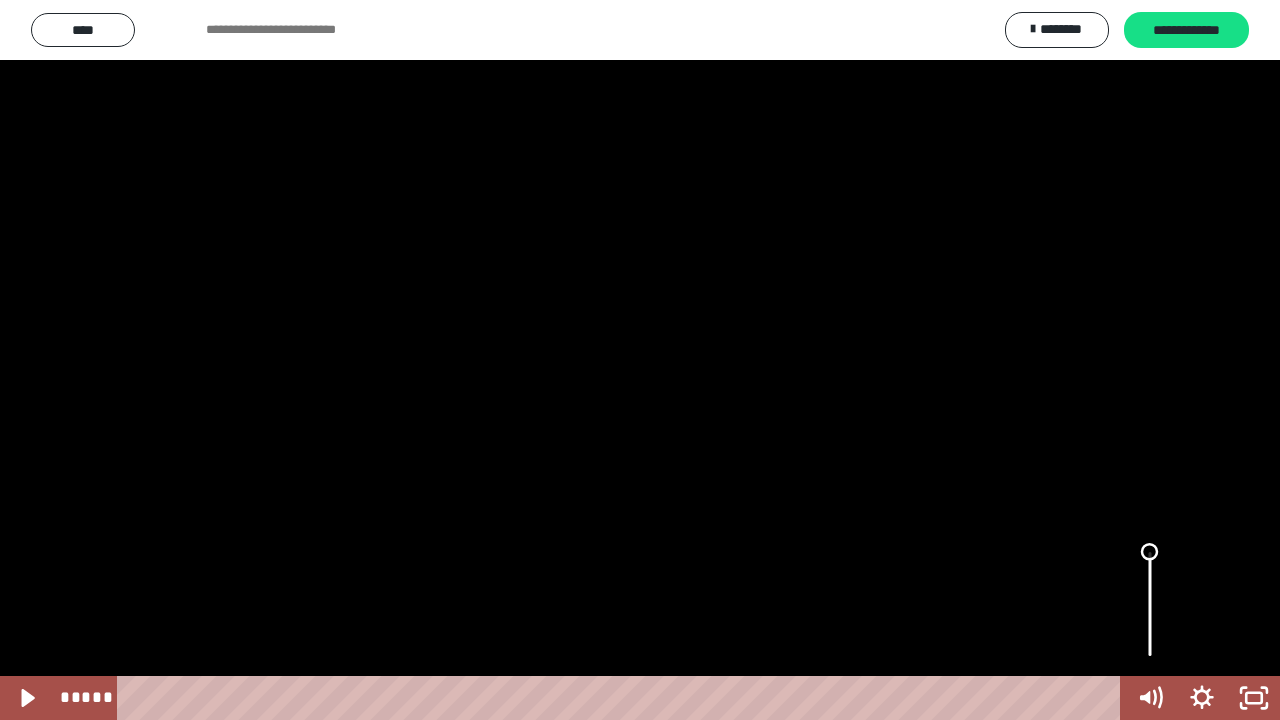 drag, startPoint x: 1145, startPoint y: 659, endPoint x: 1147, endPoint y: 544, distance: 115.01739 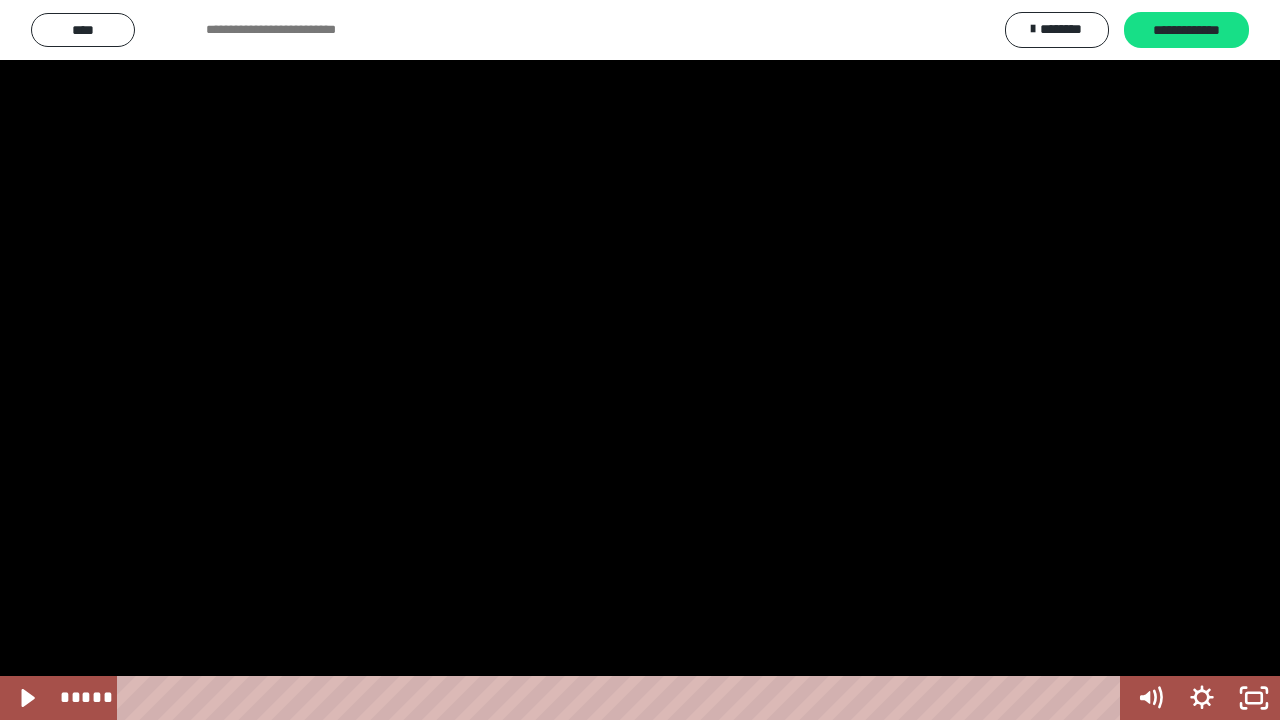 click at bounding box center (640, 360) 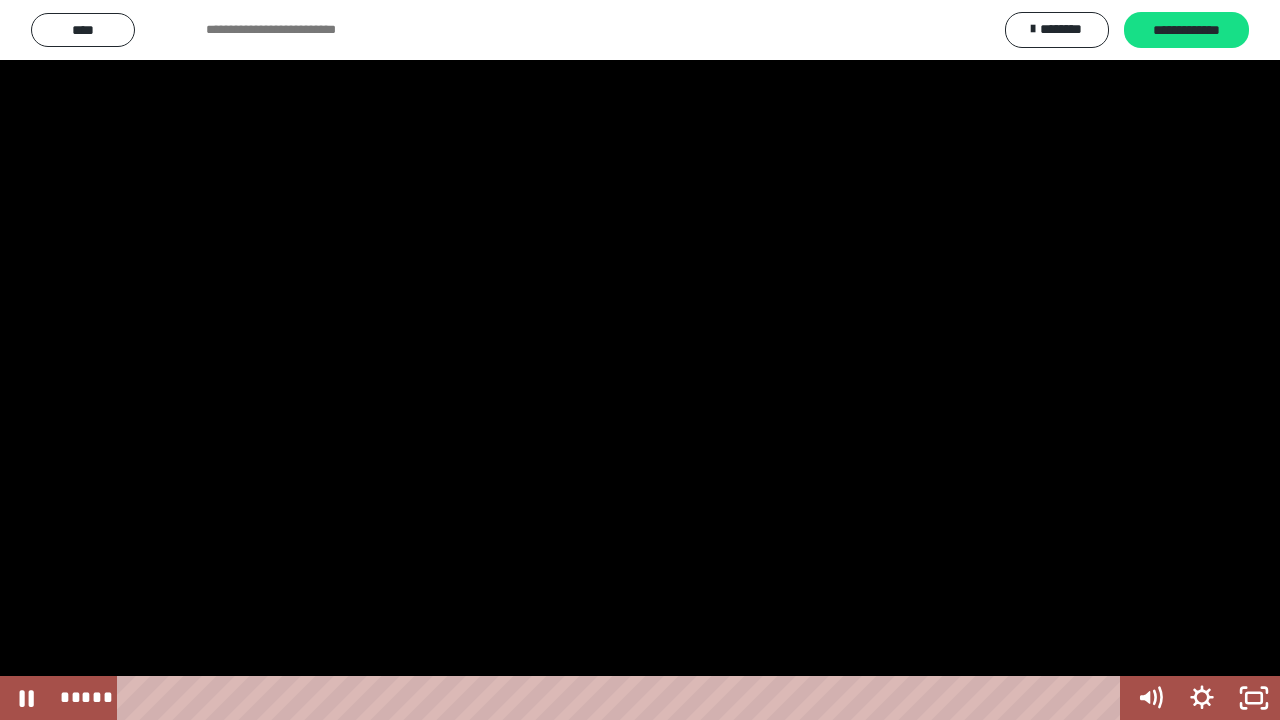 click at bounding box center [640, 360] 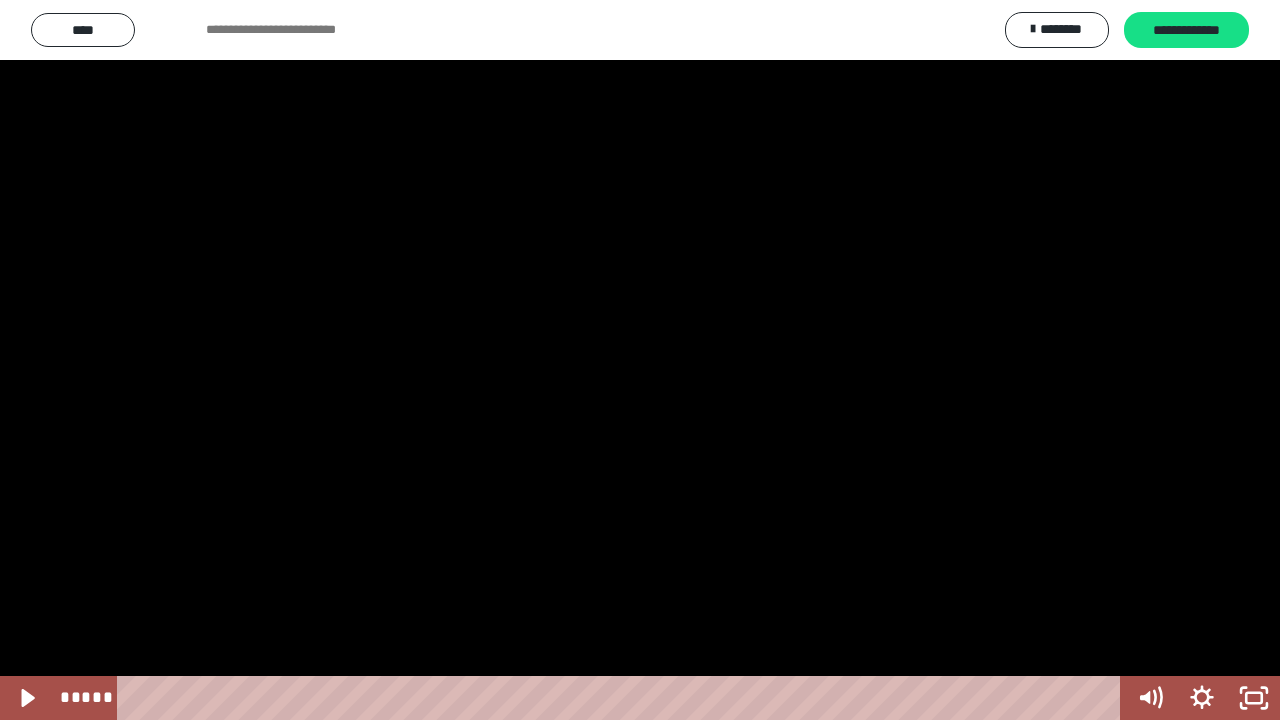 click at bounding box center [640, 360] 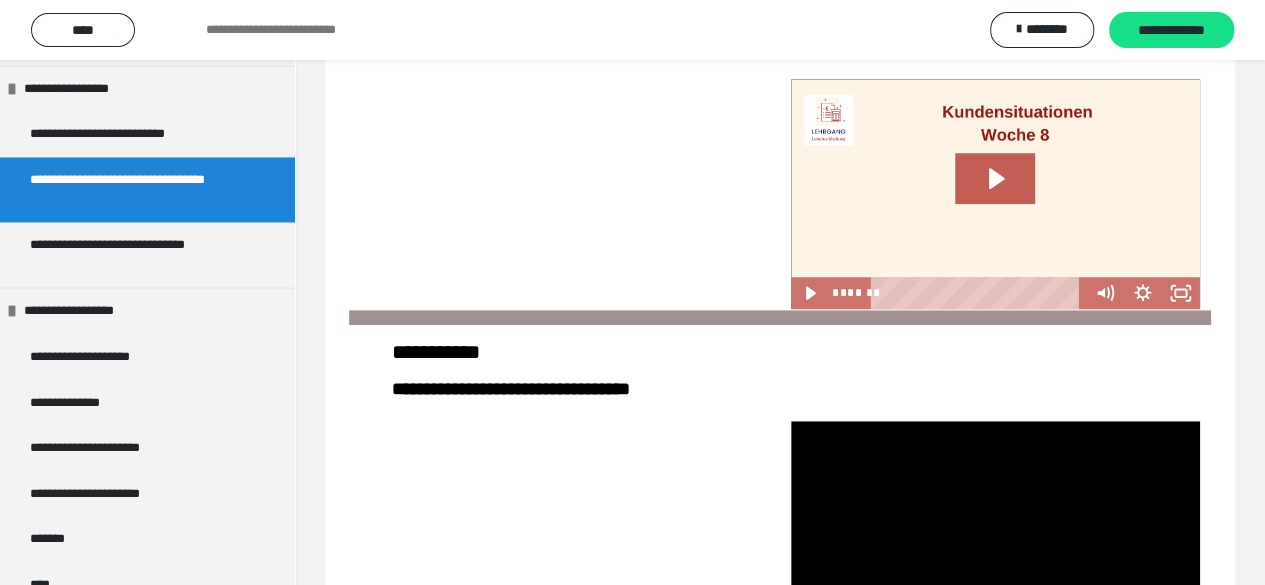 click at bounding box center [995, 536] 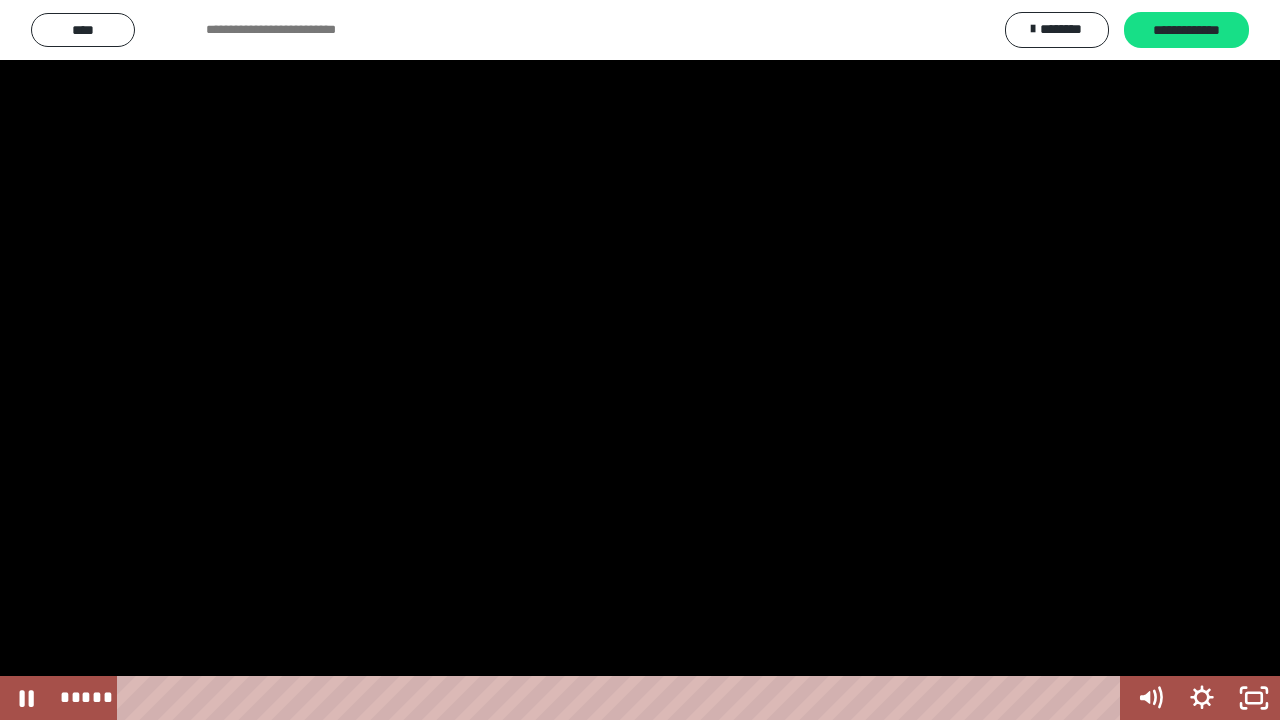 click at bounding box center [640, 360] 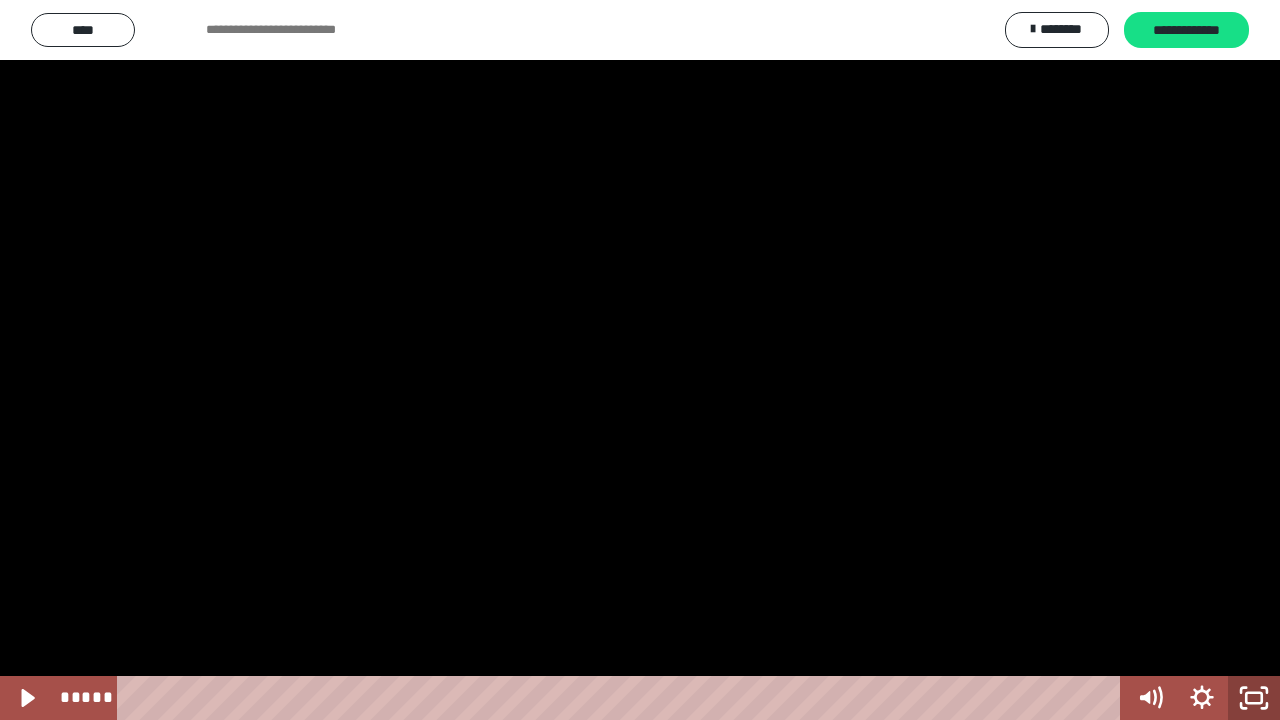 click 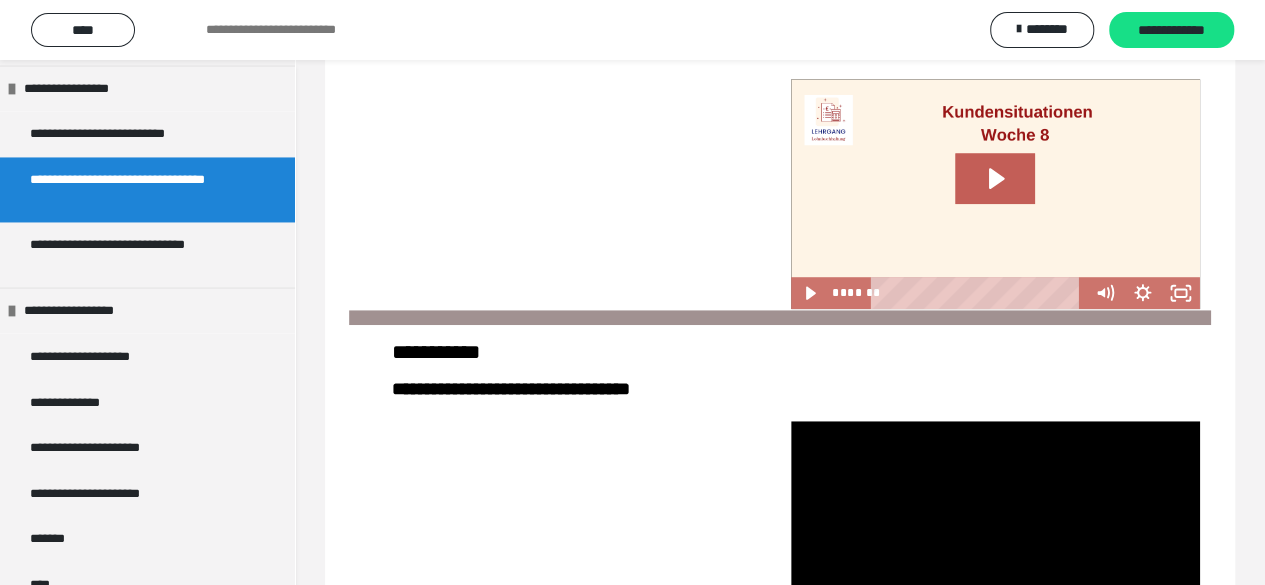click on "**********" at bounding box center (780, 369) 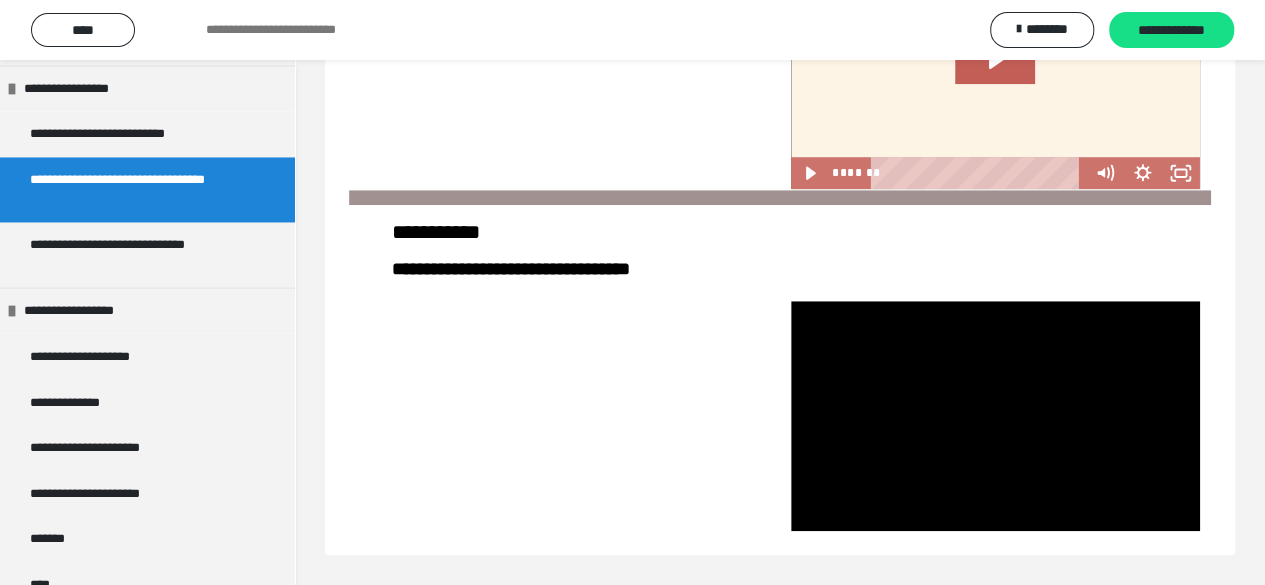 scroll, scrollTop: 674, scrollLeft: 0, axis: vertical 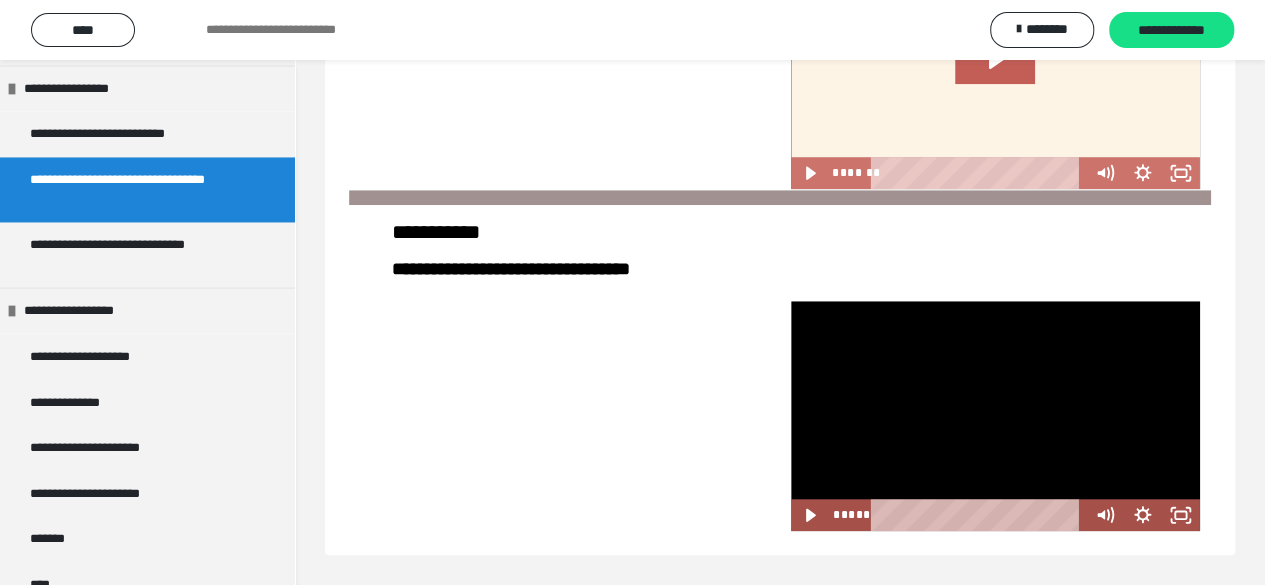 click at bounding box center (995, 416) 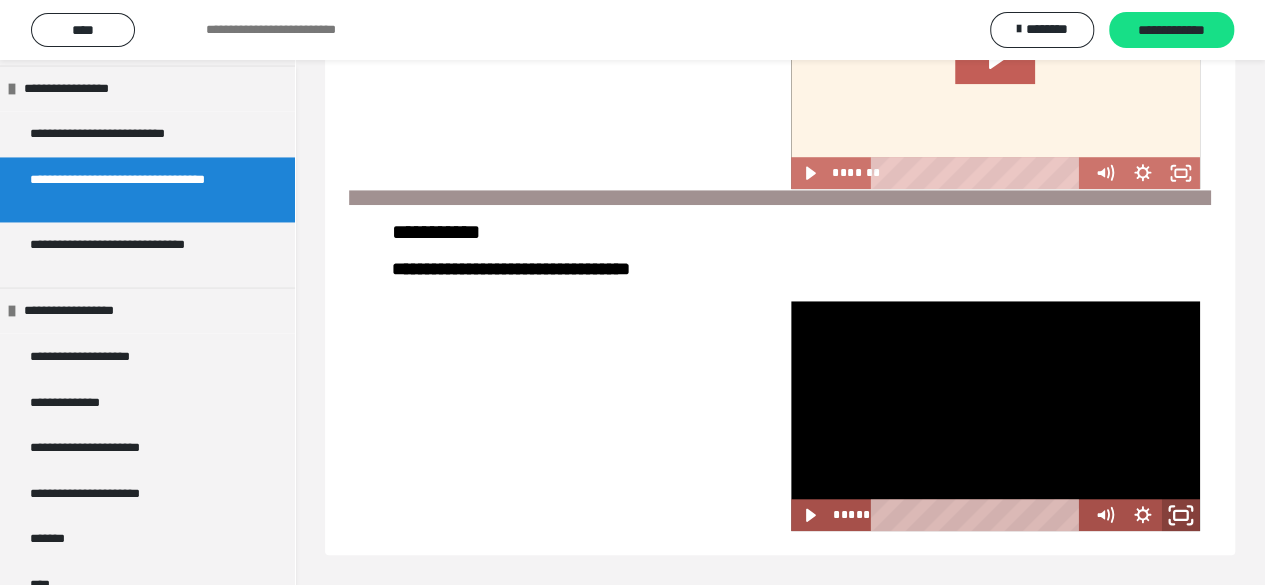 click 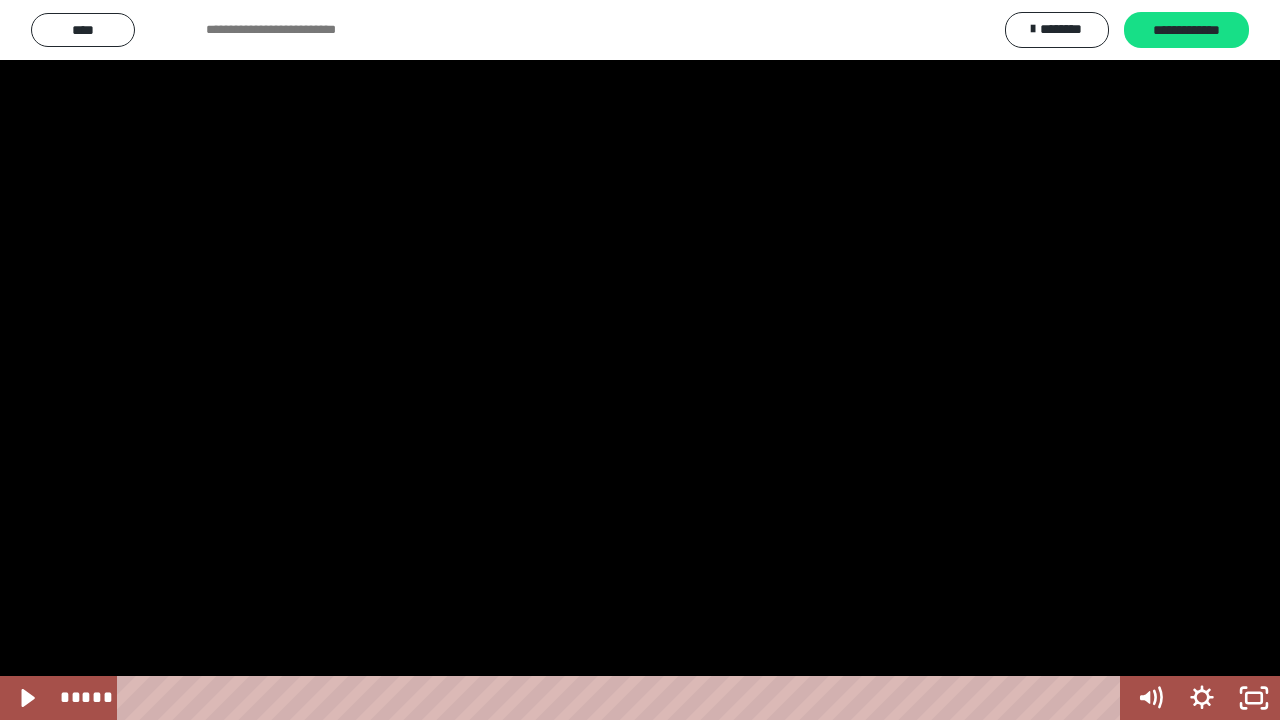 click at bounding box center (640, 360) 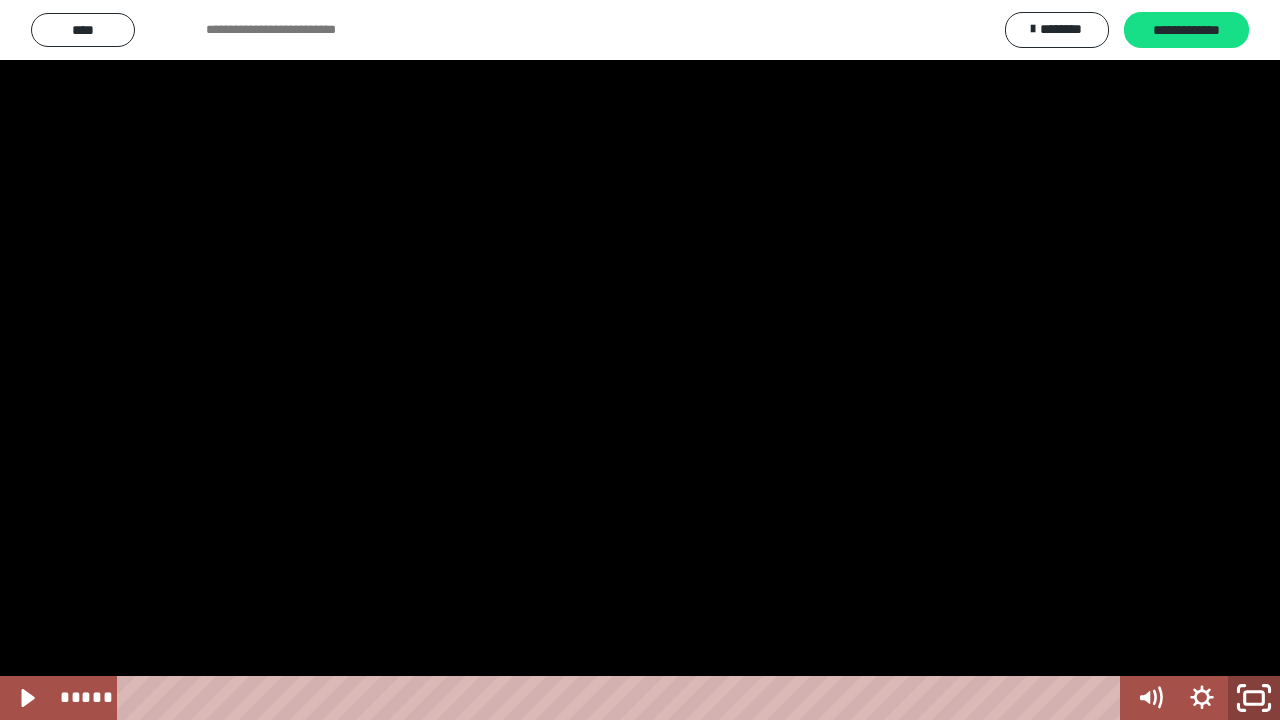 click 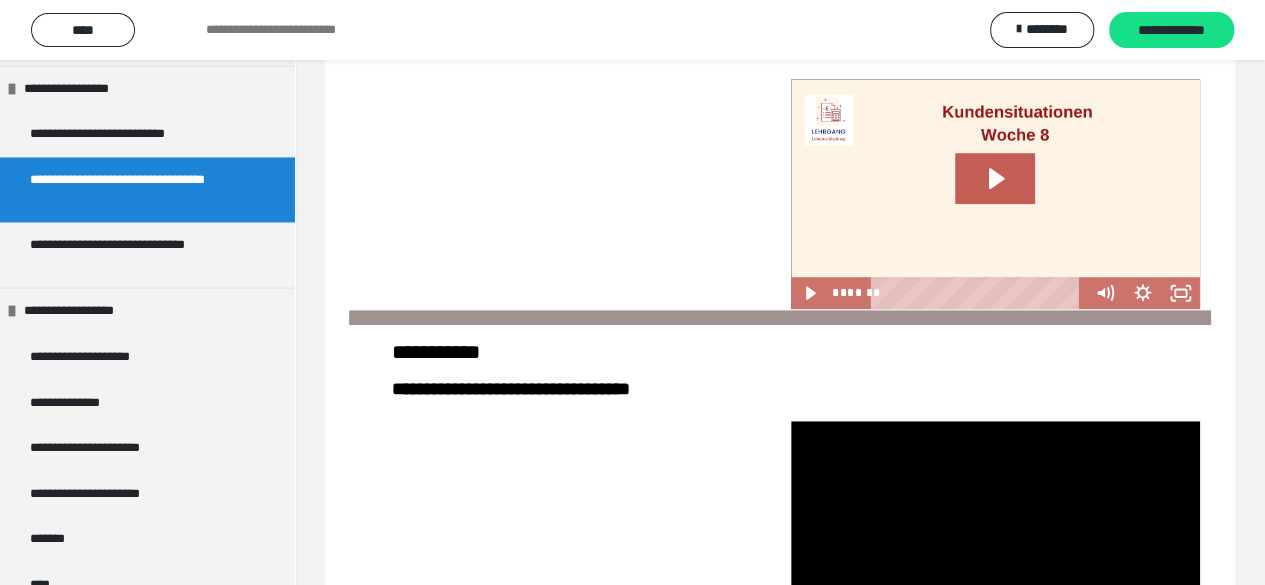 click at bounding box center [995, 536] 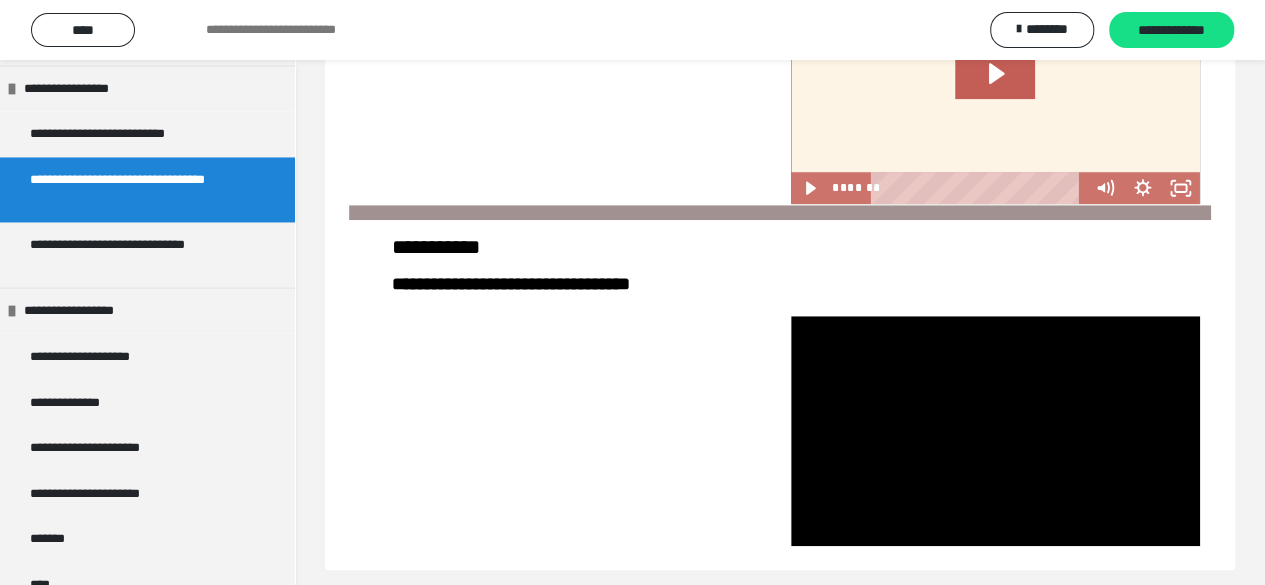 scroll, scrollTop: 674, scrollLeft: 0, axis: vertical 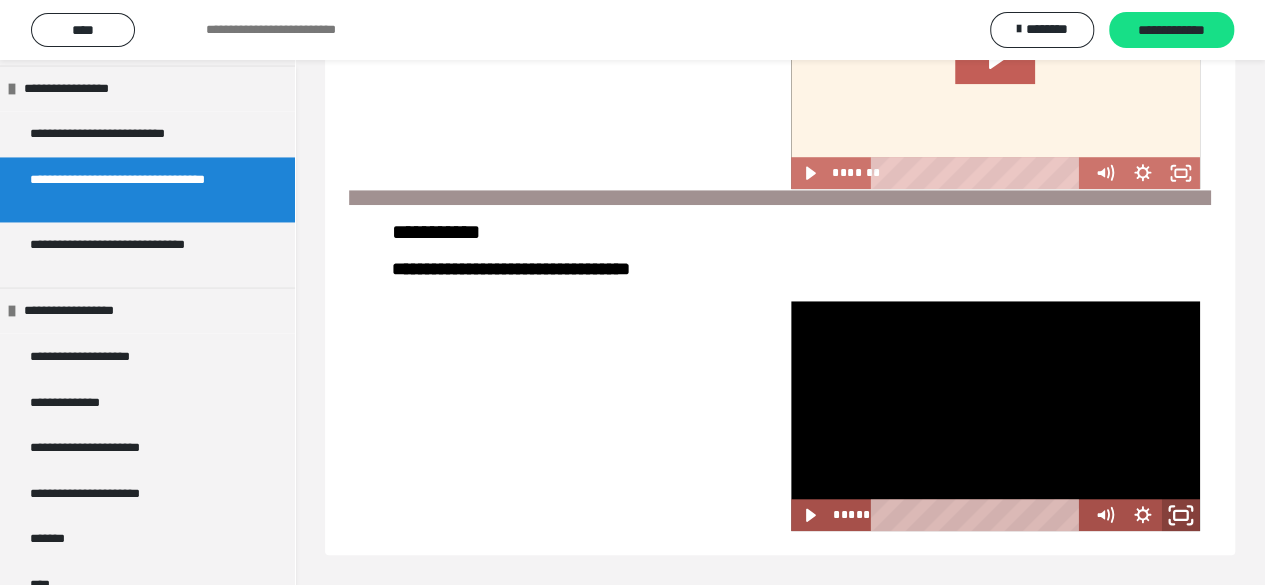 click 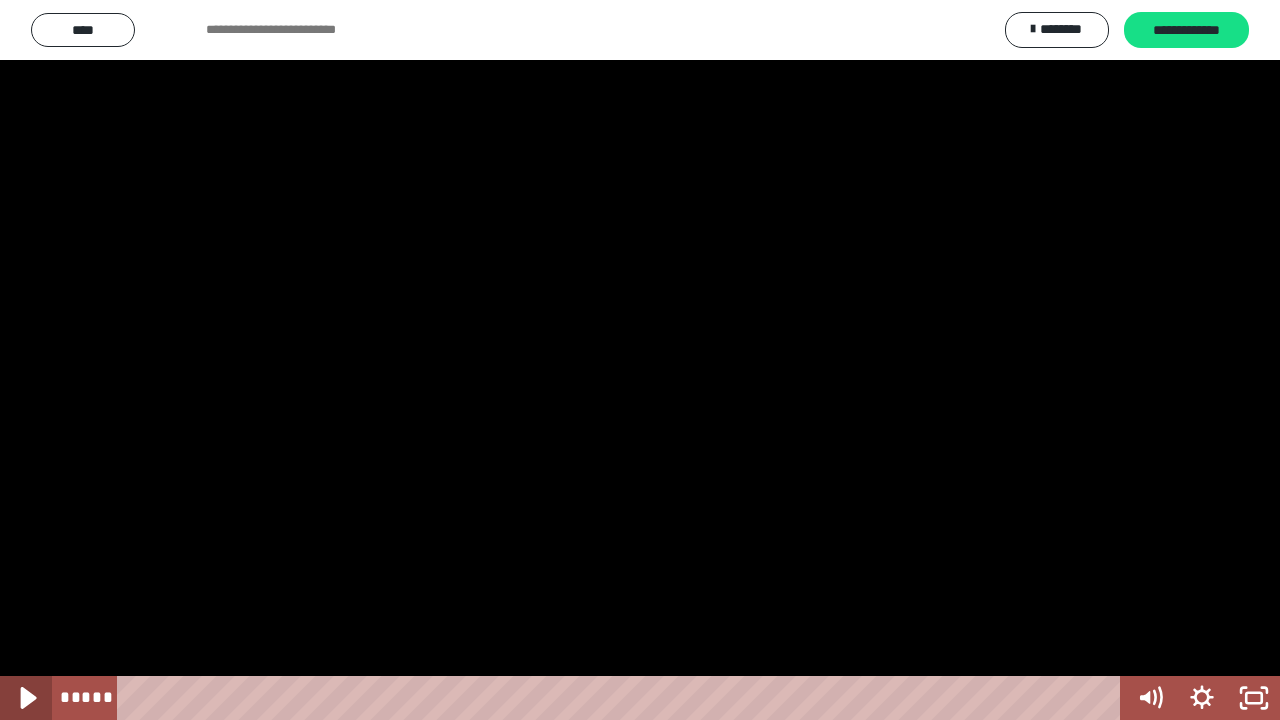 click 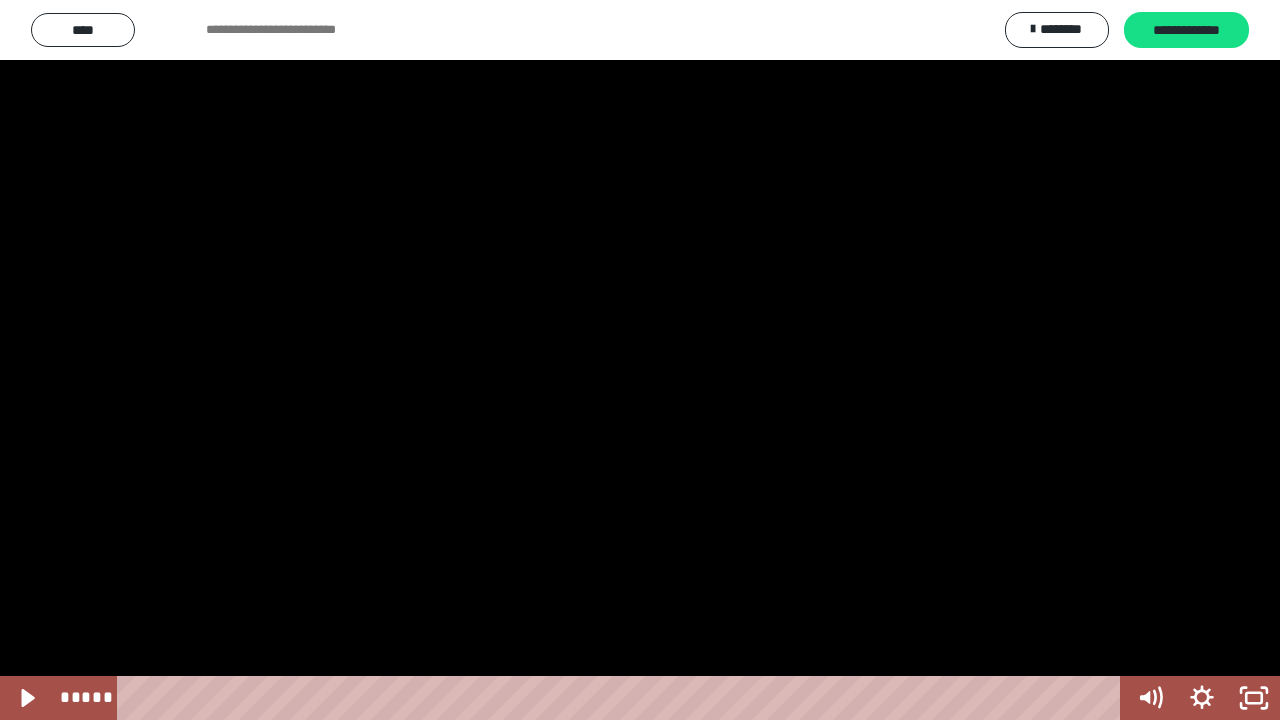click at bounding box center [640, 360] 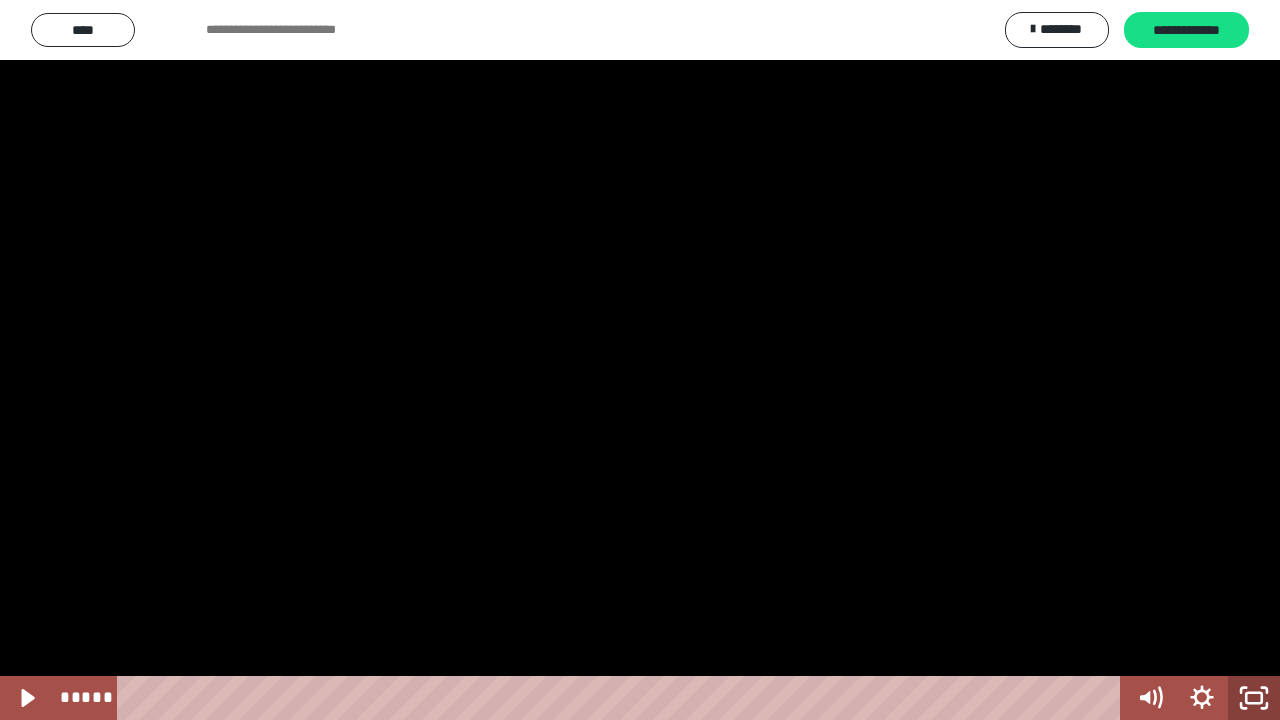 click 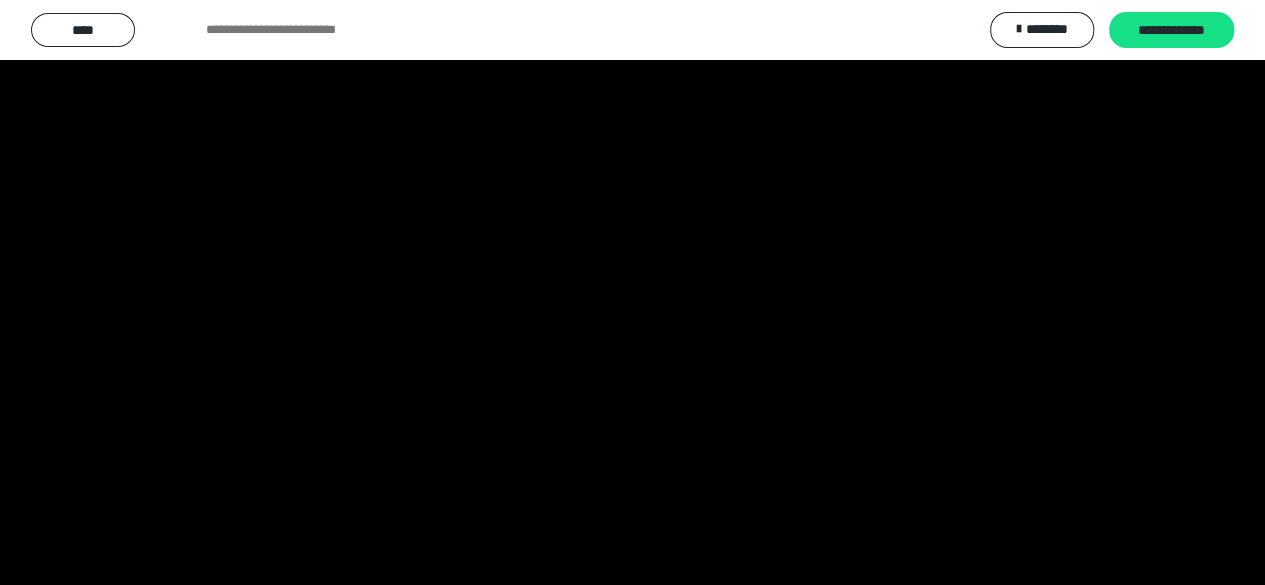 scroll, scrollTop: 674, scrollLeft: 0, axis: vertical 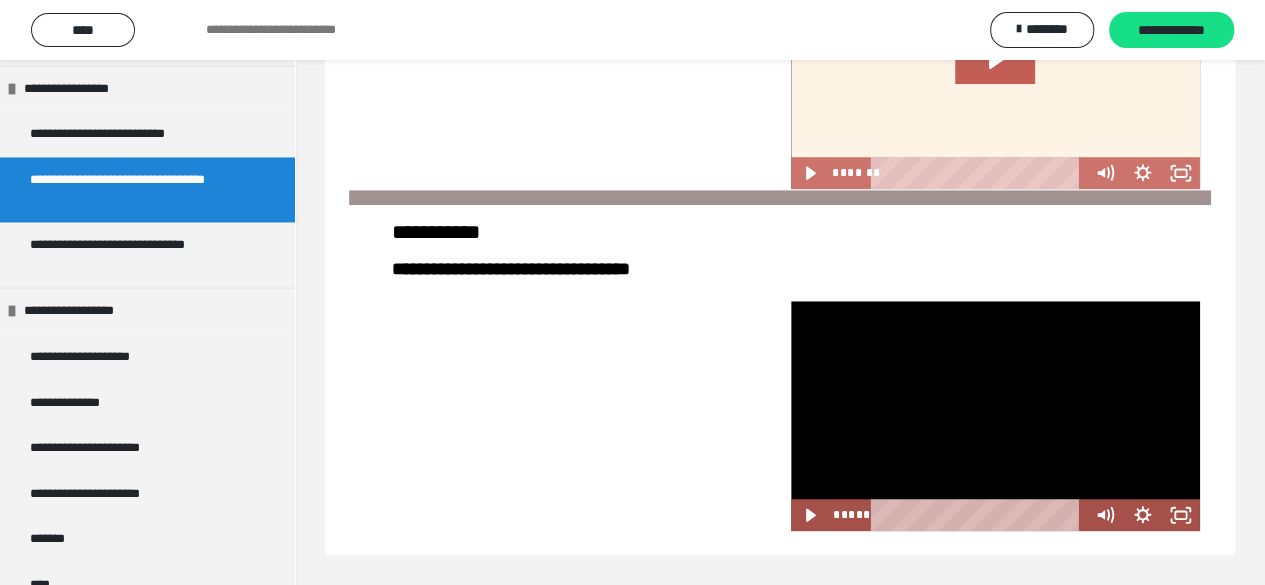 click at bounding box center (995, 416) 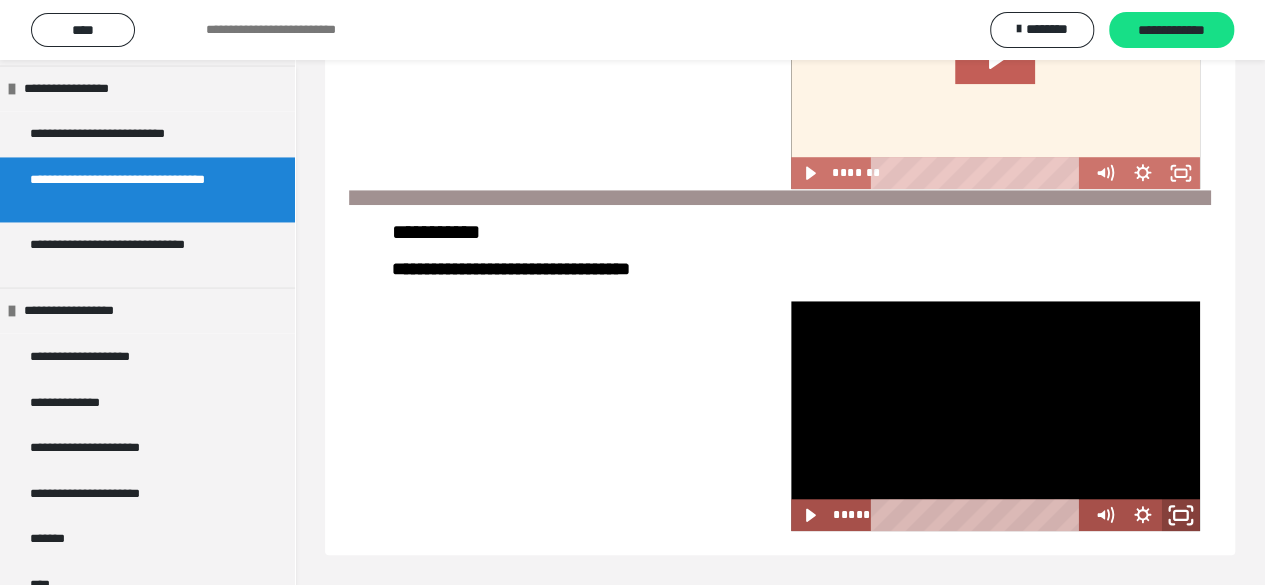 click 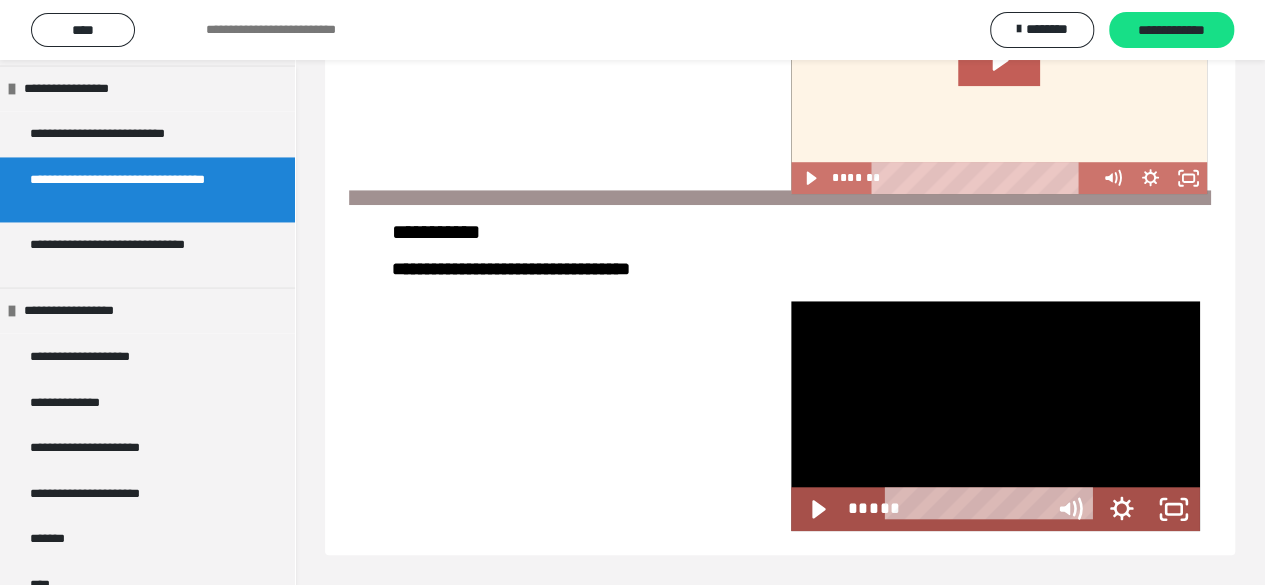 scroll, scrollTop: 552, scrollLeft: 0, axis: vertical 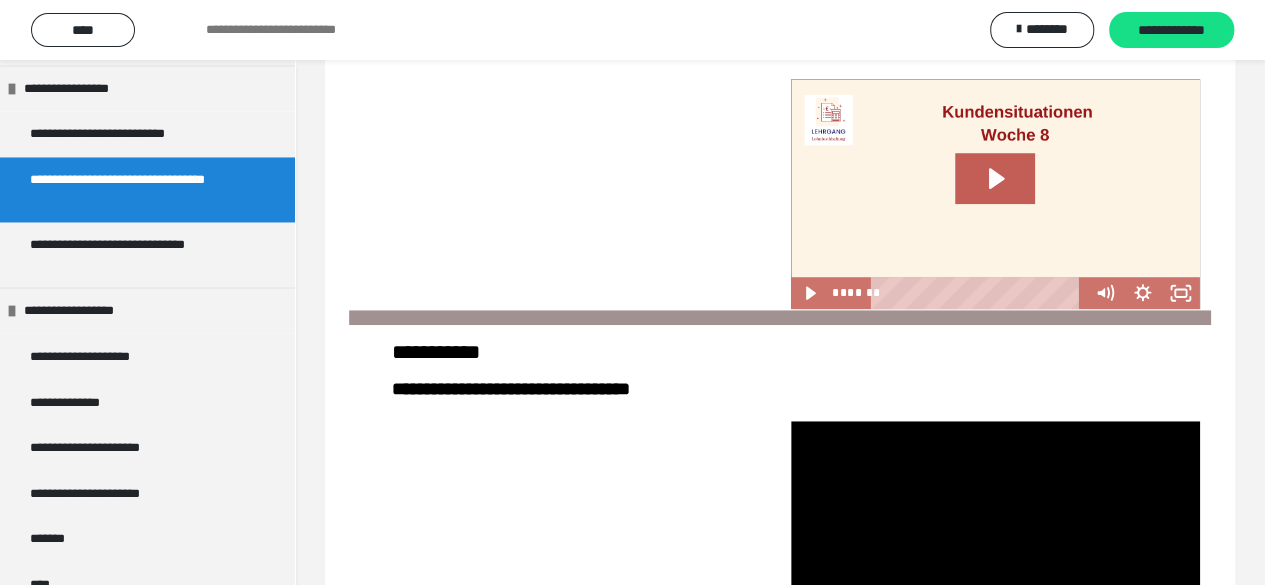 click at bounding box center [995, 536] 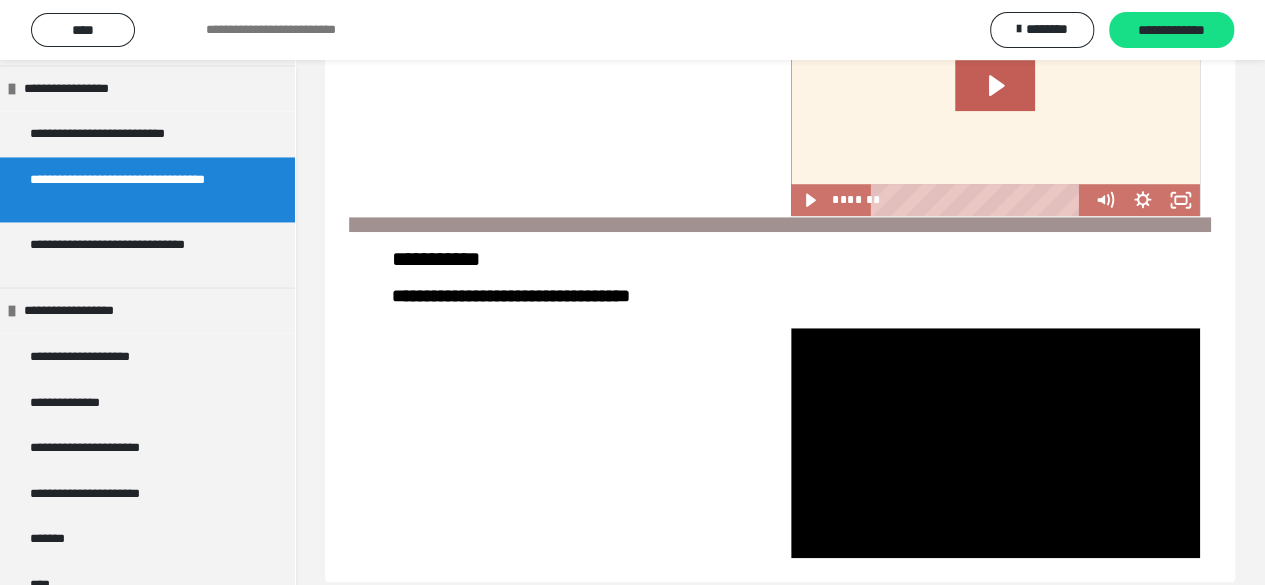 scroll, scrollTop: 674, scrollLeft: 0, axis: vertical 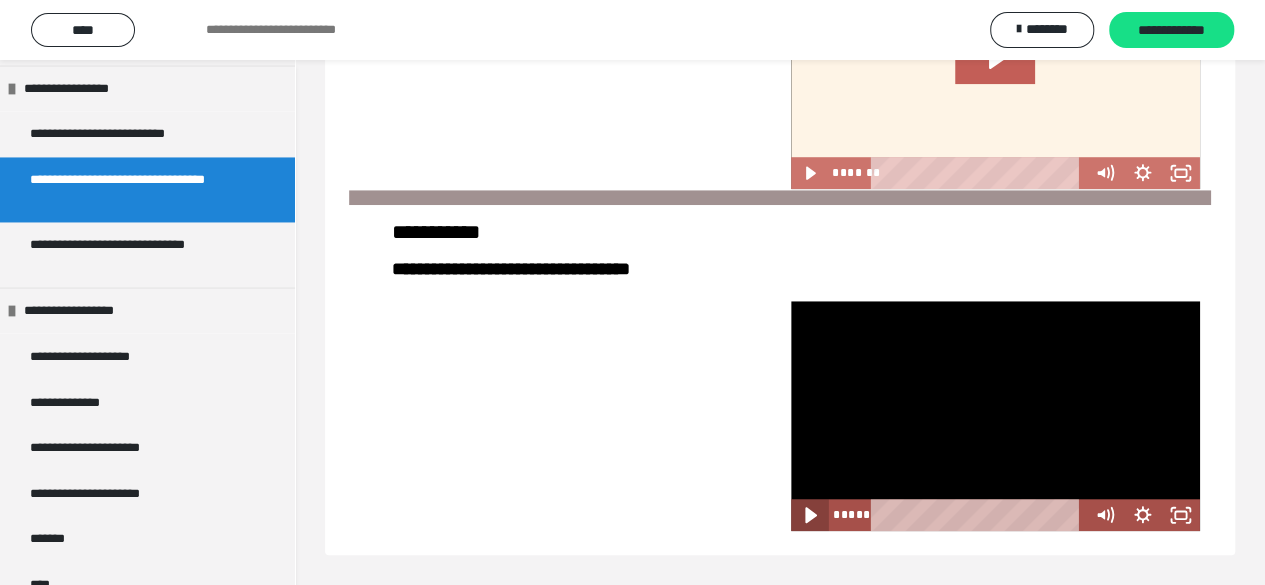 click 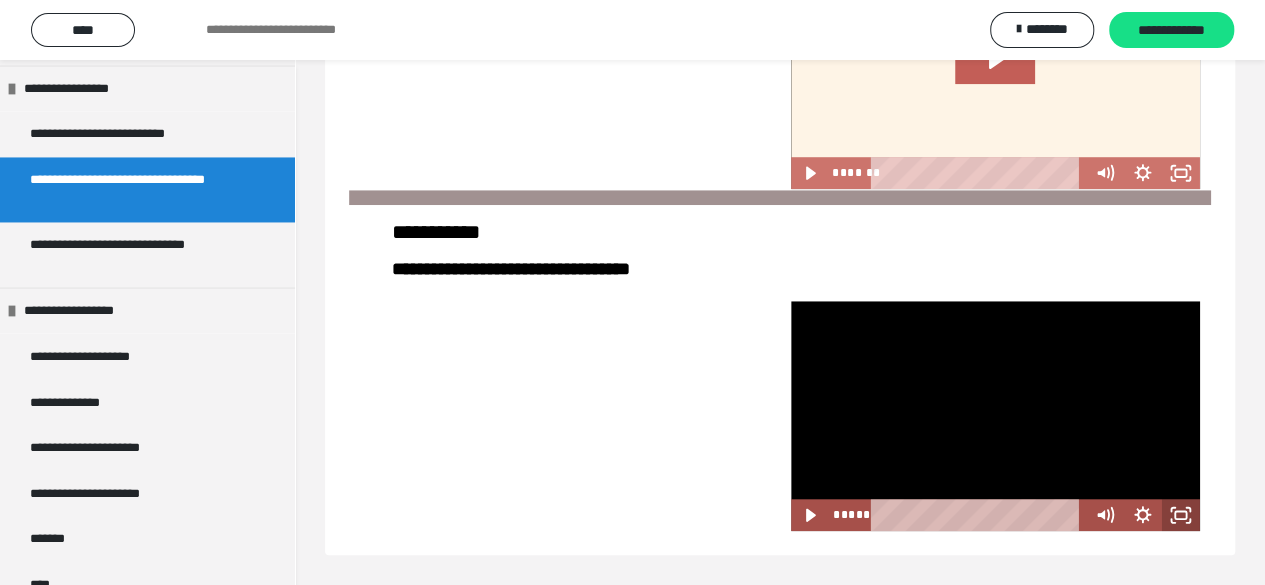 click 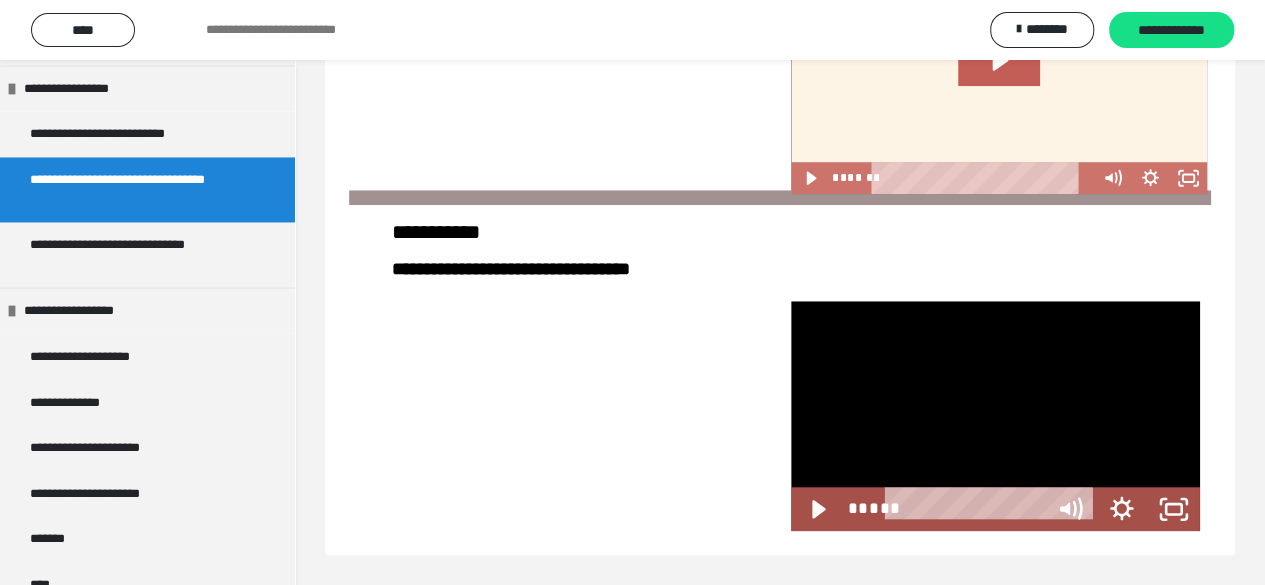 scroll, scrollTop: 552, scrollLeft: 0, axis: vertical 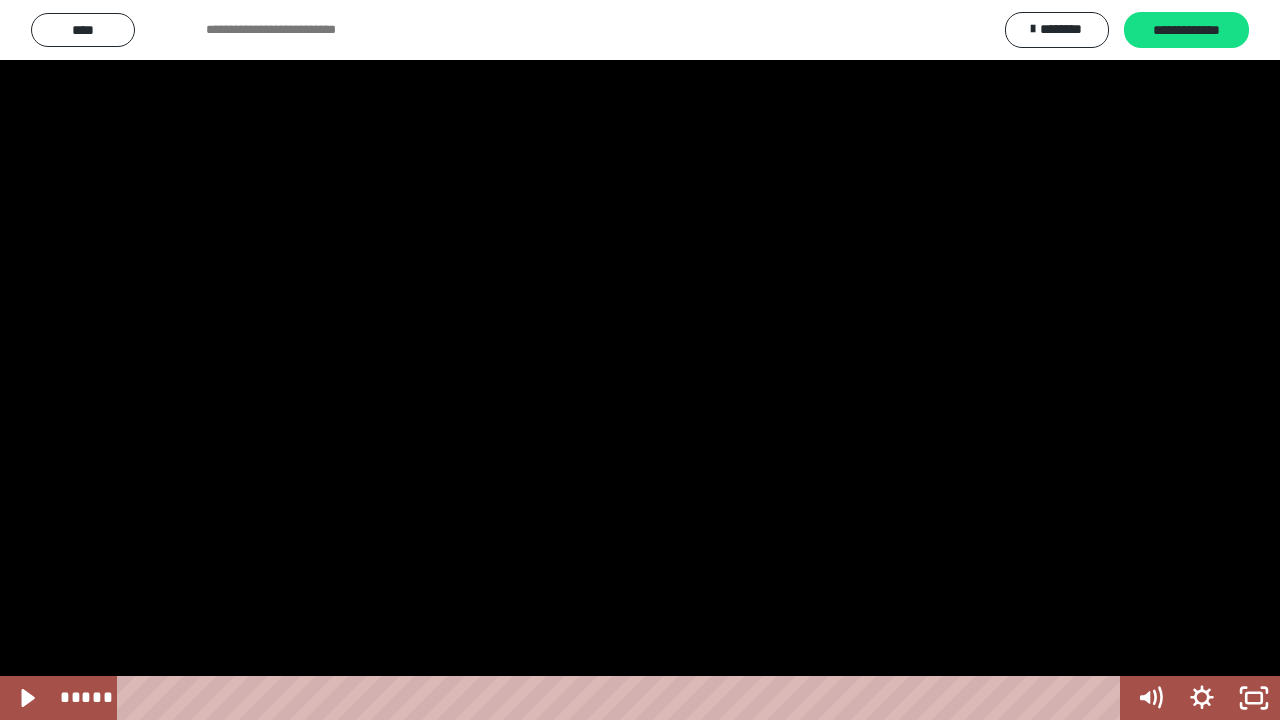 drag, startPoint x: 686, startPoint y: 354, endPoint x: 668, endPoint y: 347, distance: 19.313208 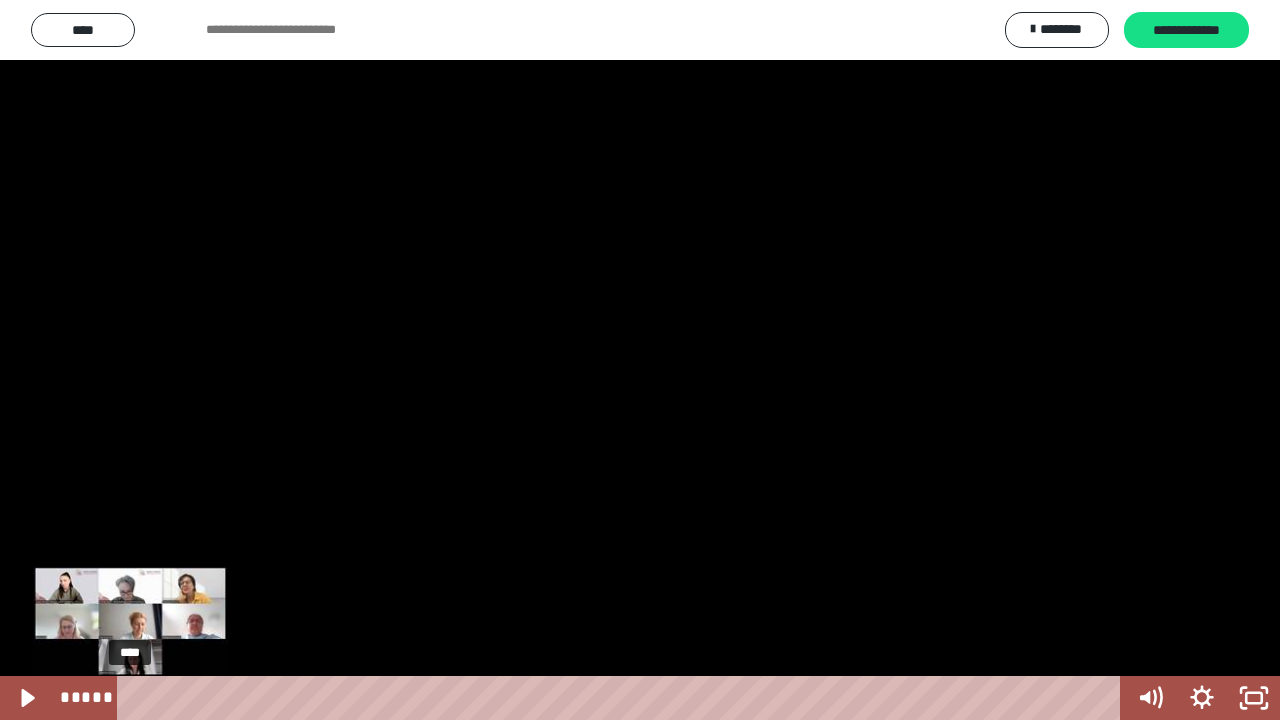 click on "****" at bounding box center [622, 698] 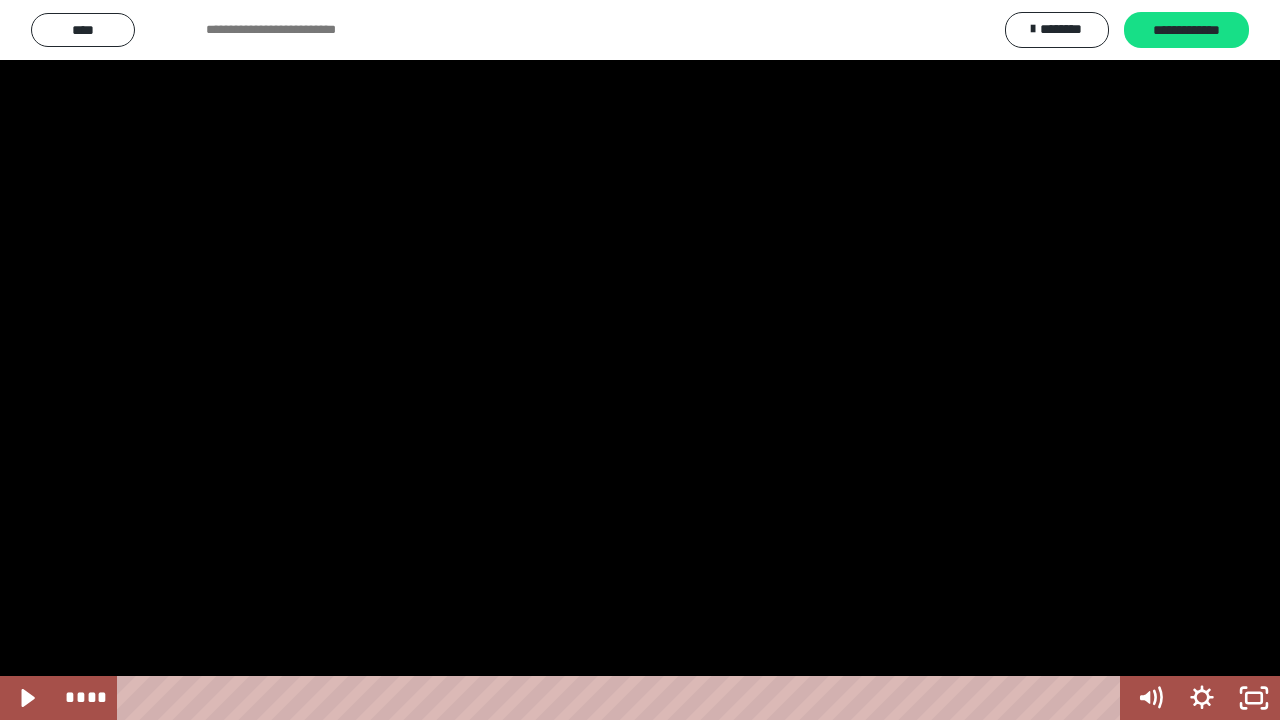 click at bounding box center (640, 360) 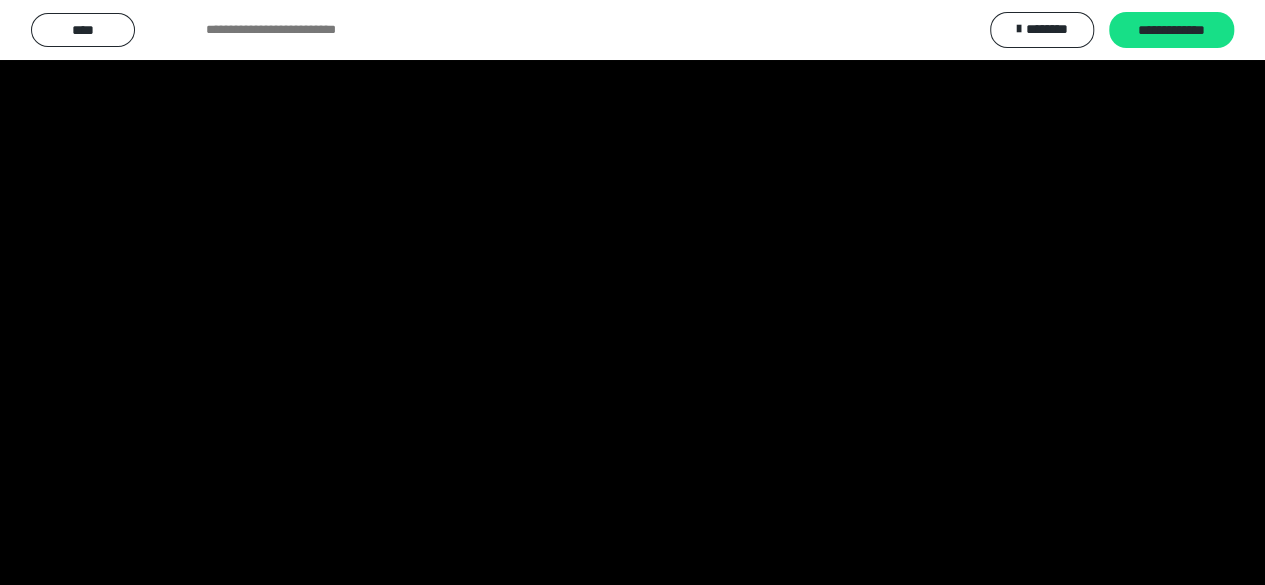 click at bounding box center [564, 194] 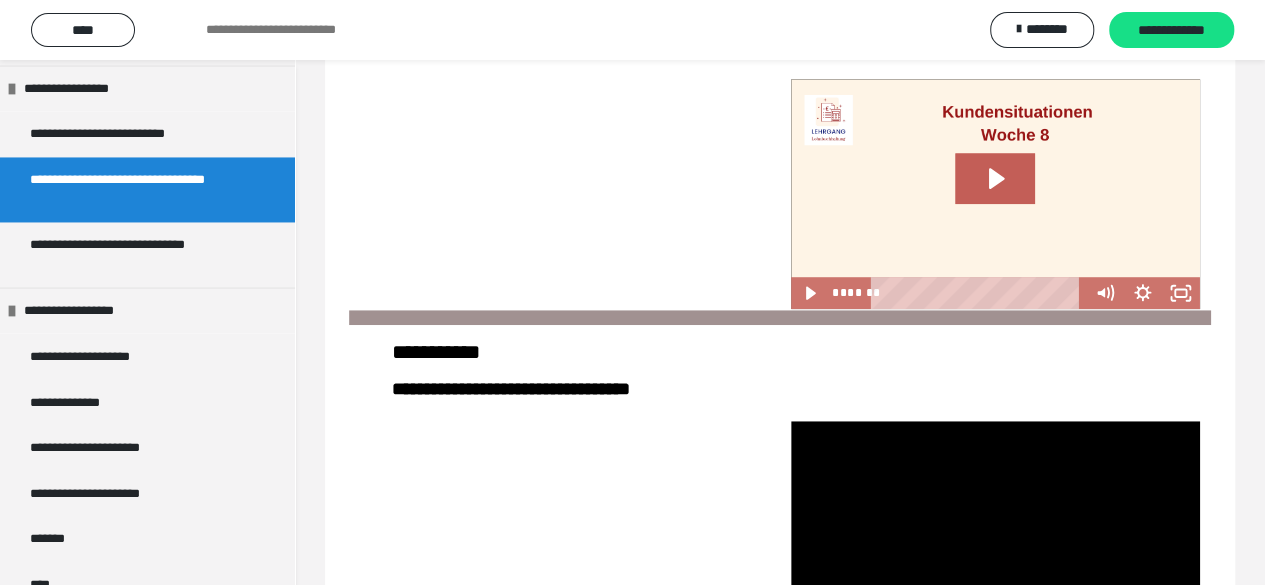 click at bounding box center (995, 536) 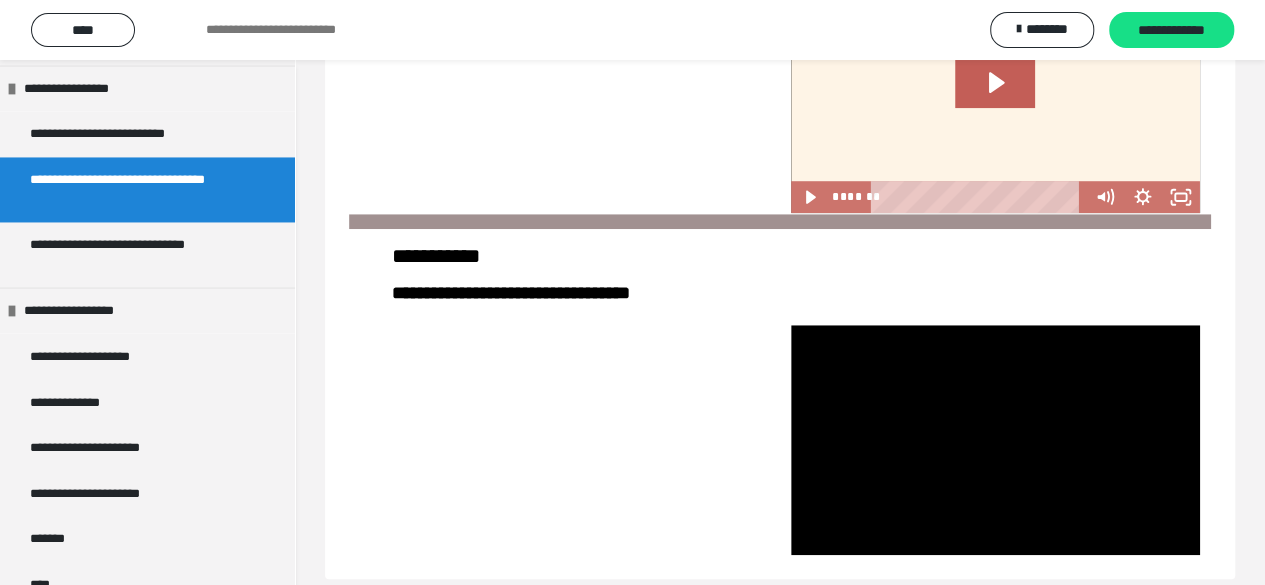 scroll, scrollTop: 674, scrollLeft: 0, axis: vertical 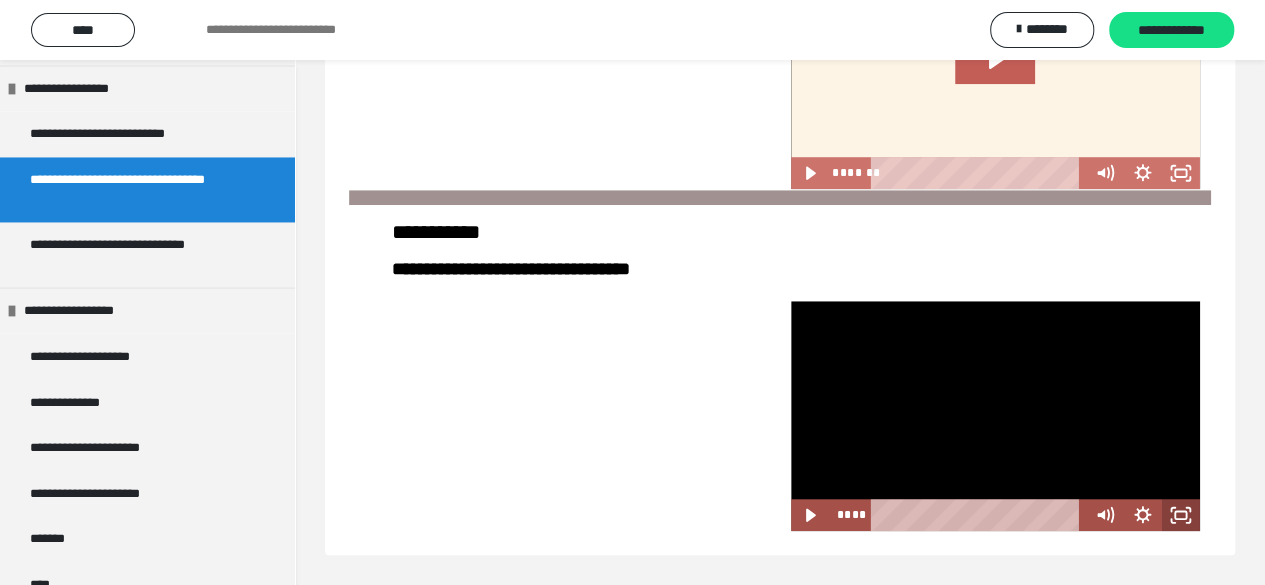 click 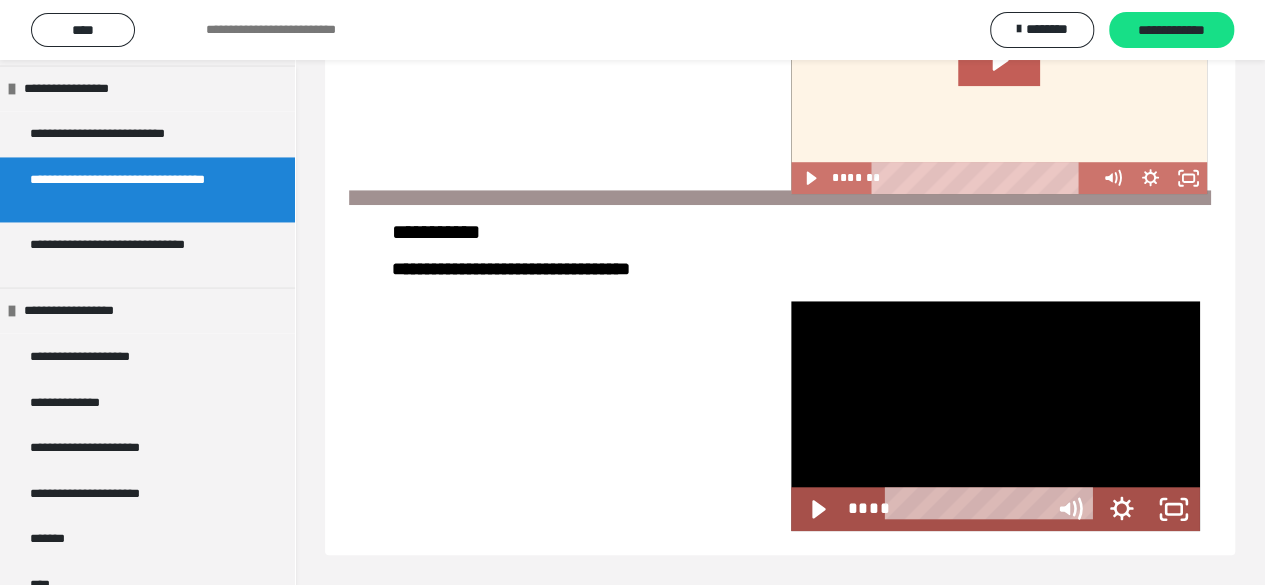 scroll, scrollTop: 552, scrollLeft: 0, axis: vertical 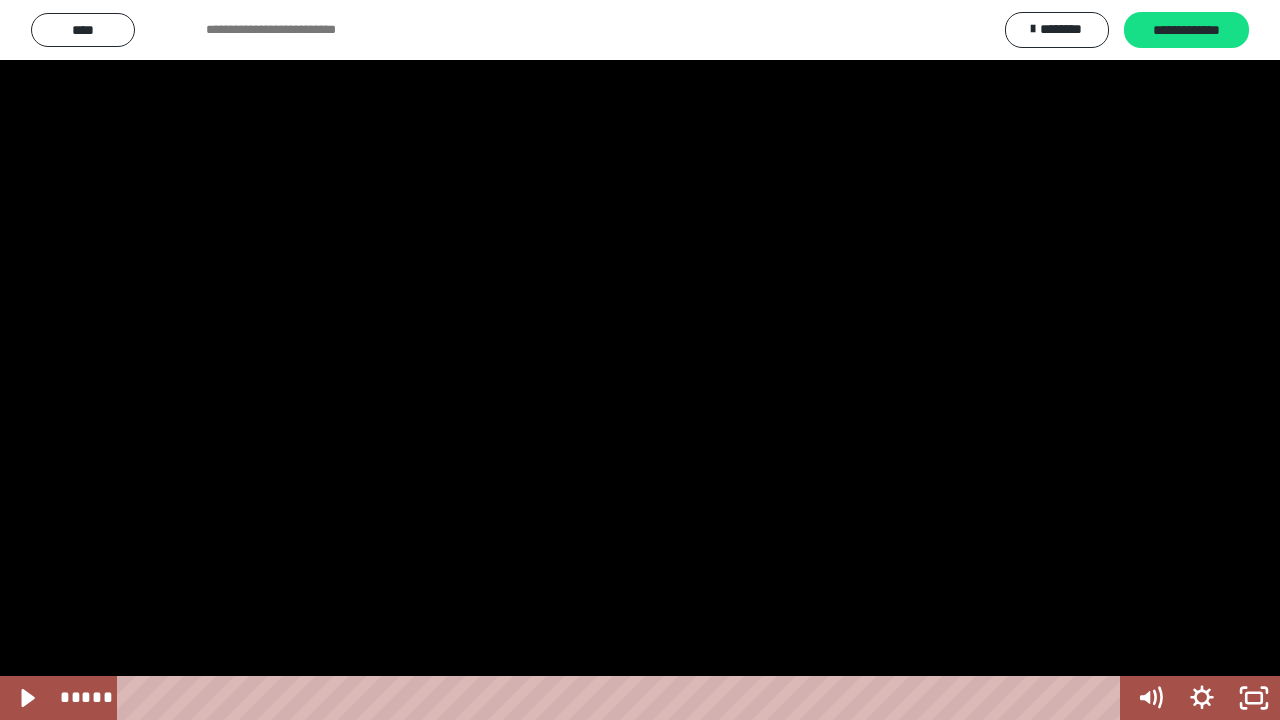 click at bounding box center [640, 360] 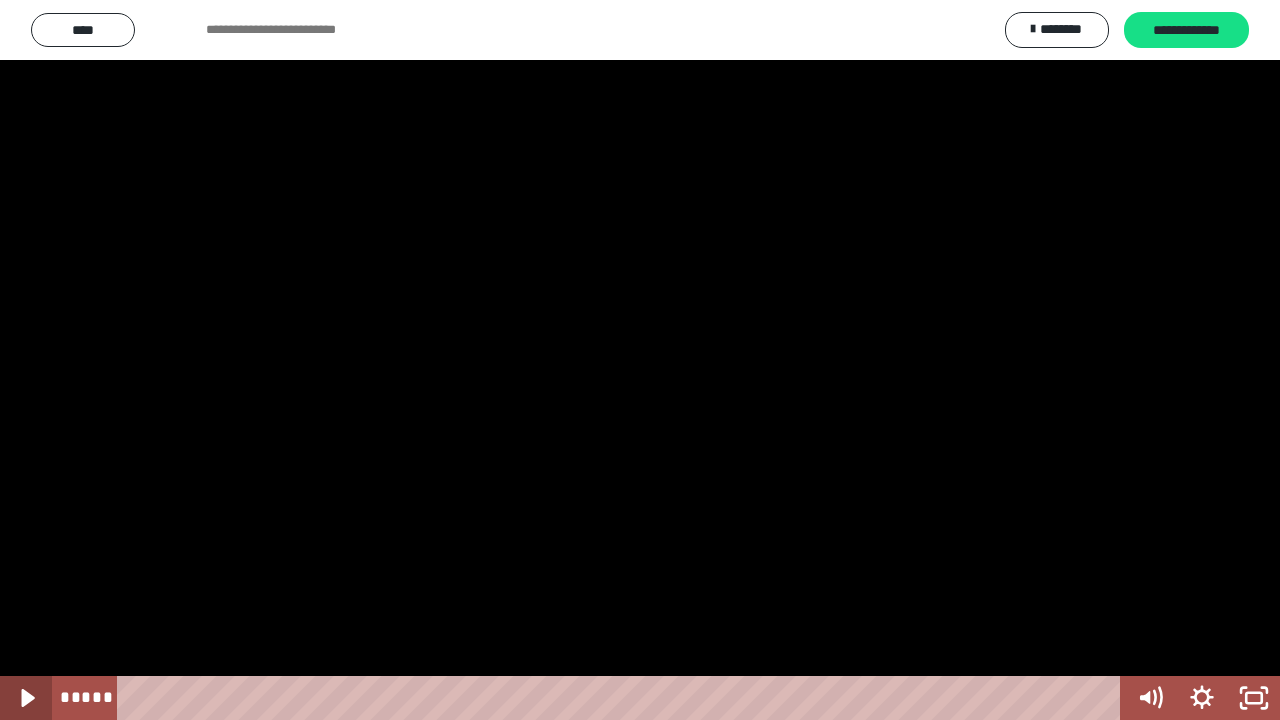 click 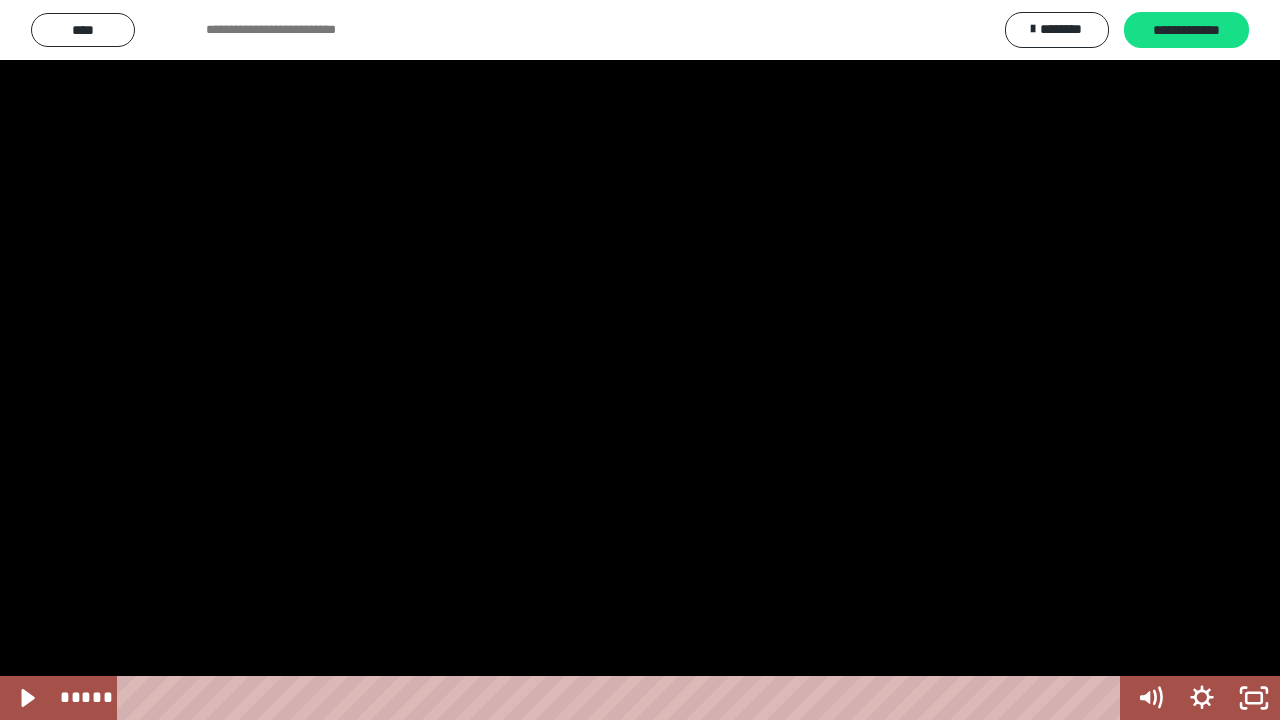 click at bounding box center [640, 360] 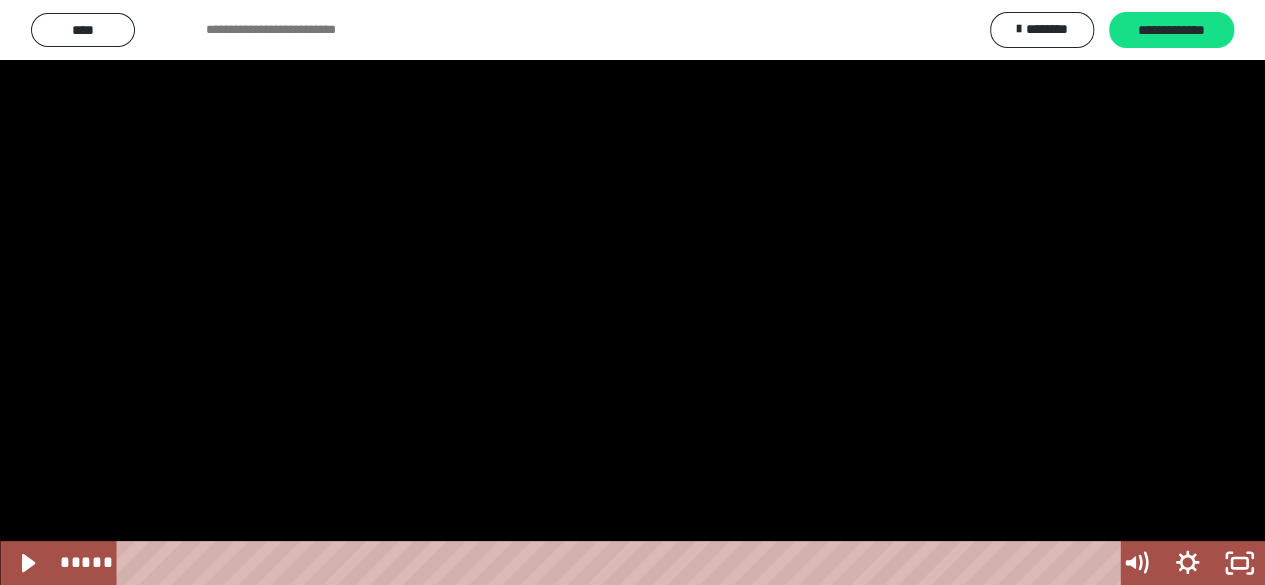 click at bounding box center (564, 94) 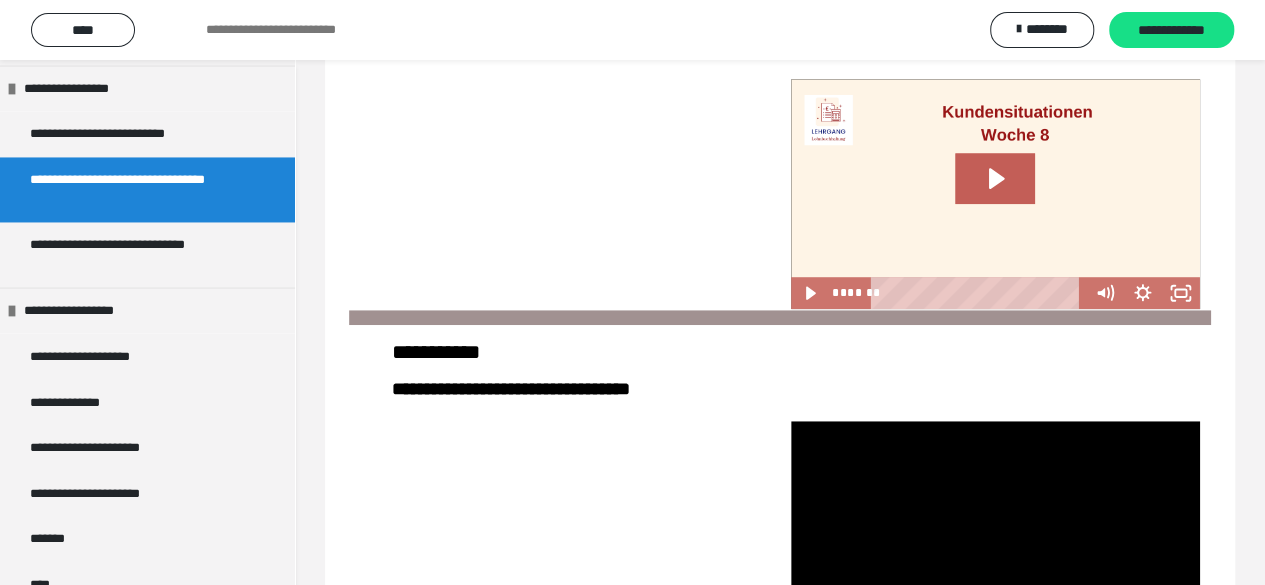 click at bounding box center [564, 94] 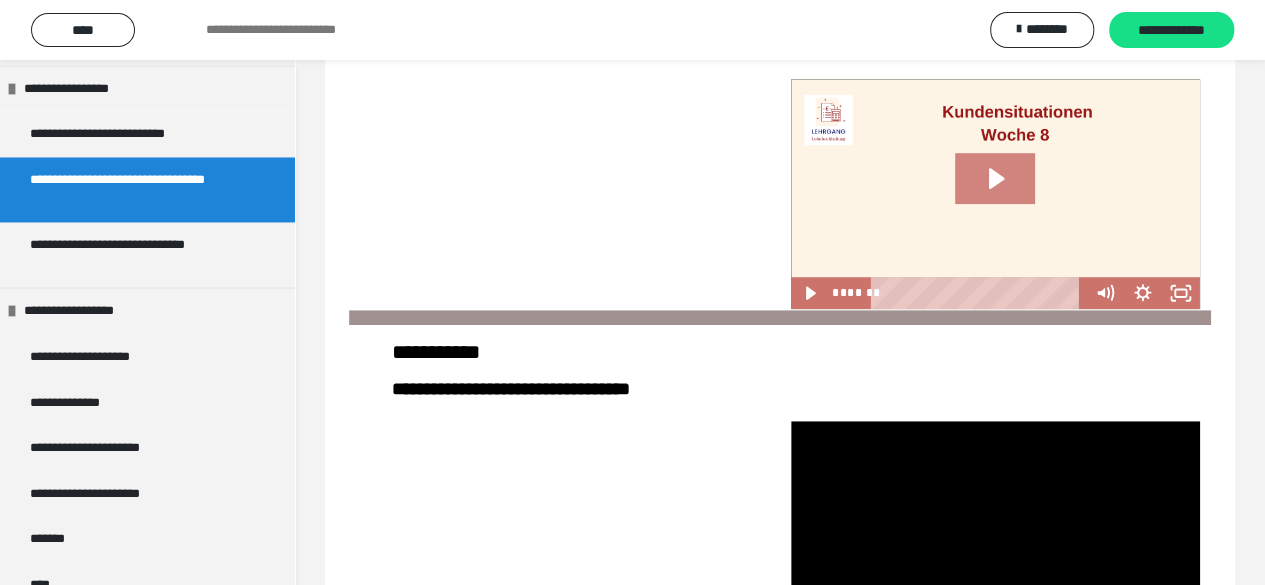 click 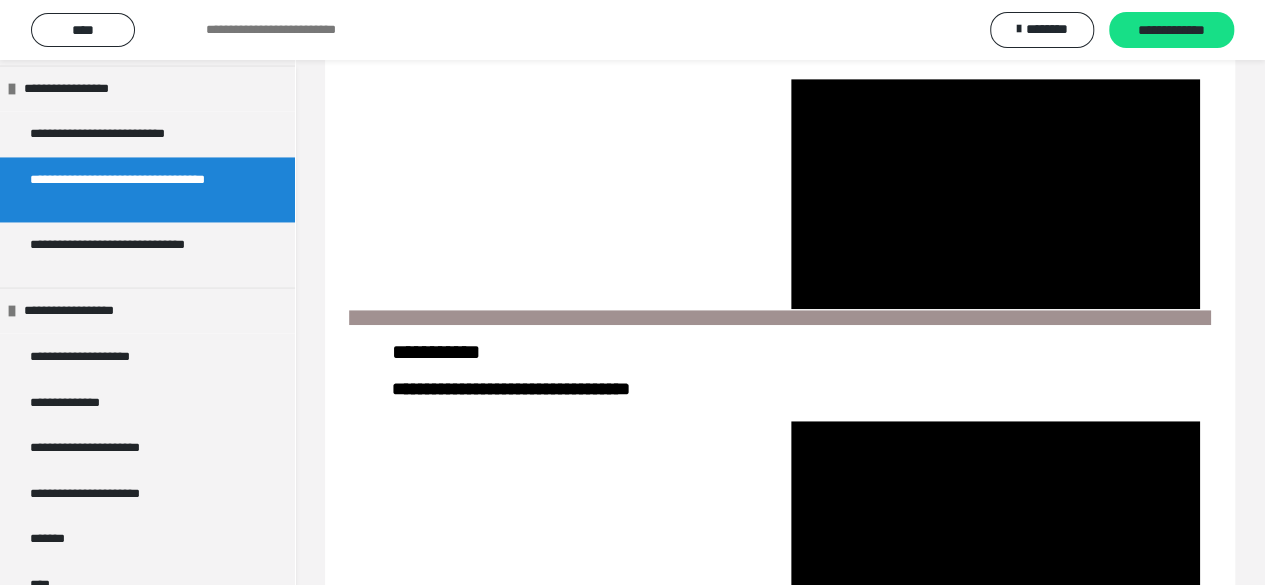 click at bounding box center [995, 194] 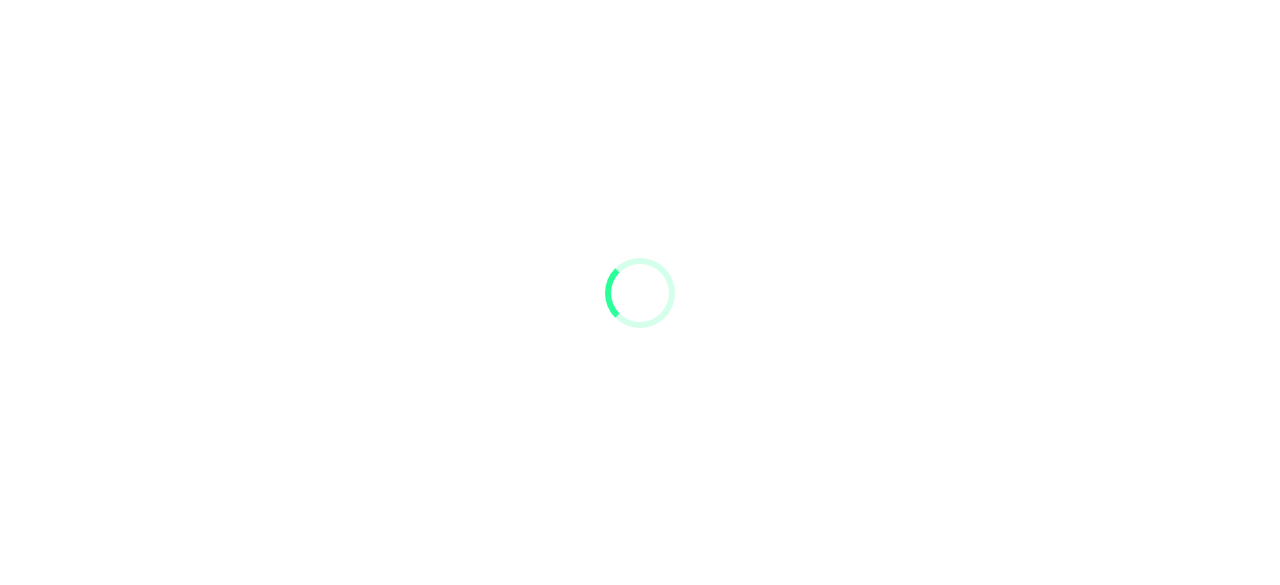 scroll, scrollTop: 0, scrollLeft: 0, axis: both 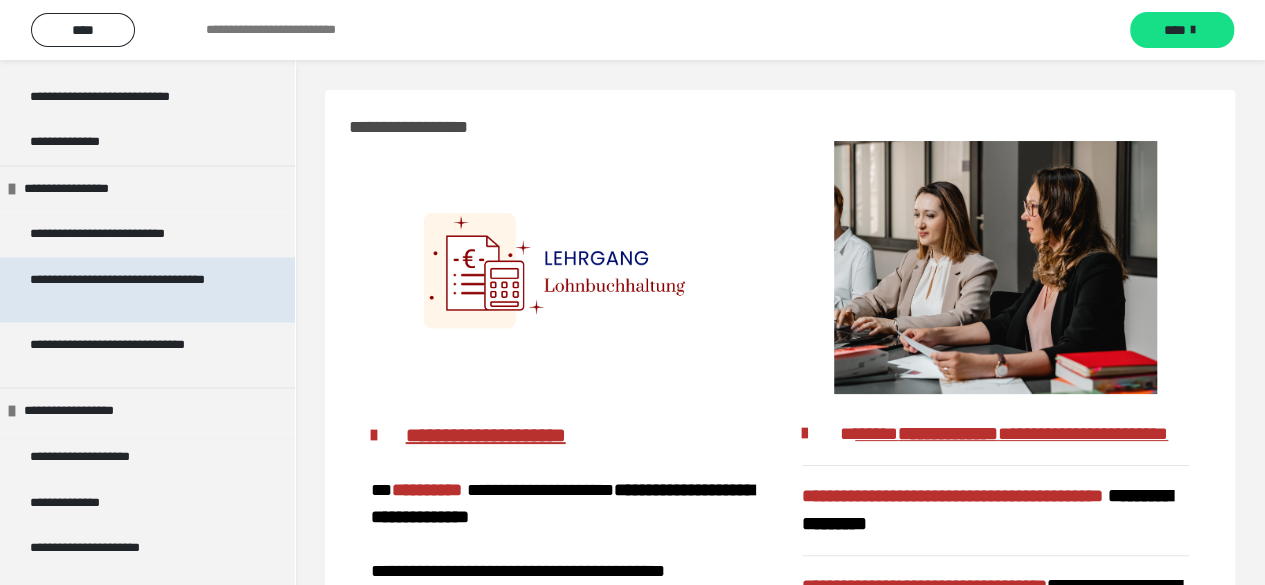 click on "**********" at bounding box center [132, 289] 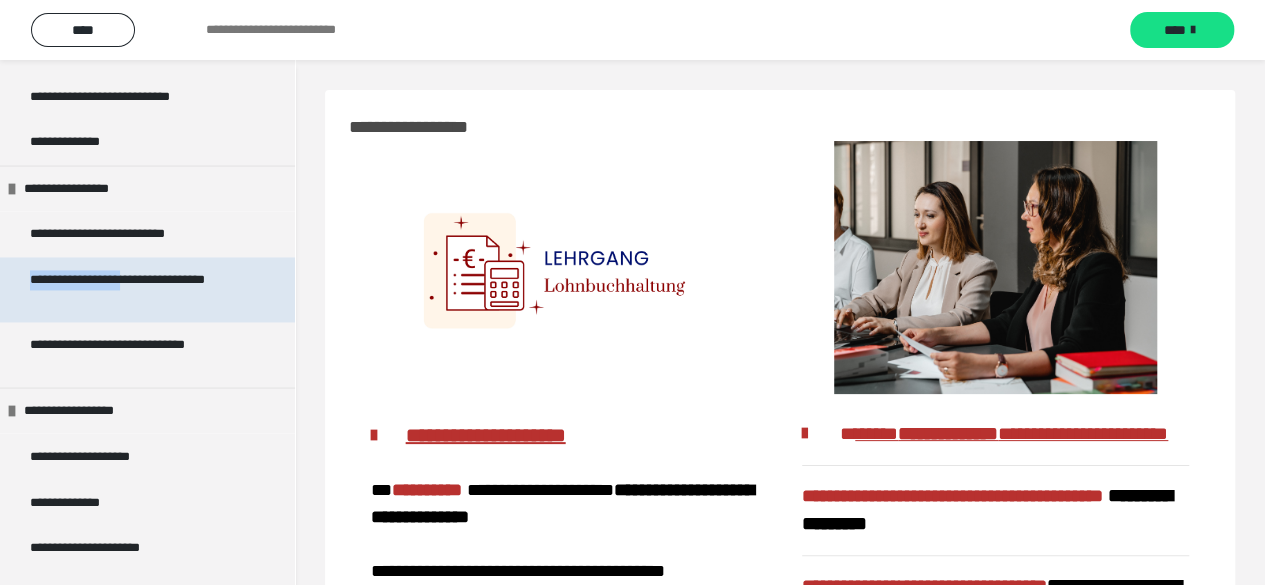 click on "**********" at bounding box center [132, 289] 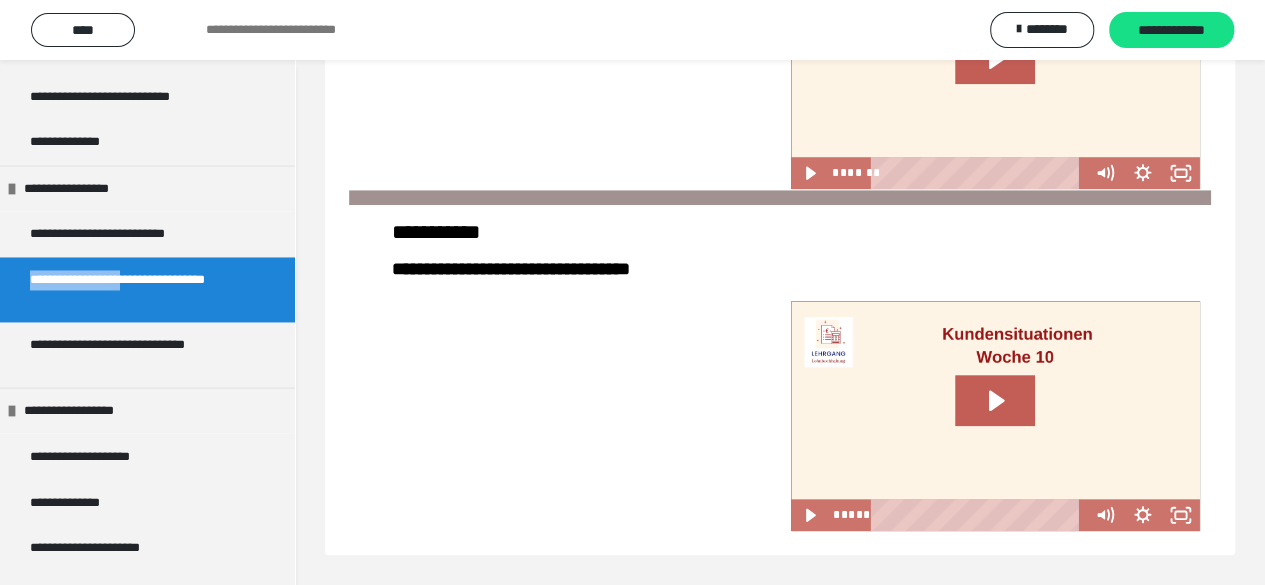 scroll, scrollTop: 674, scrollLeft: 0, axis: vertical 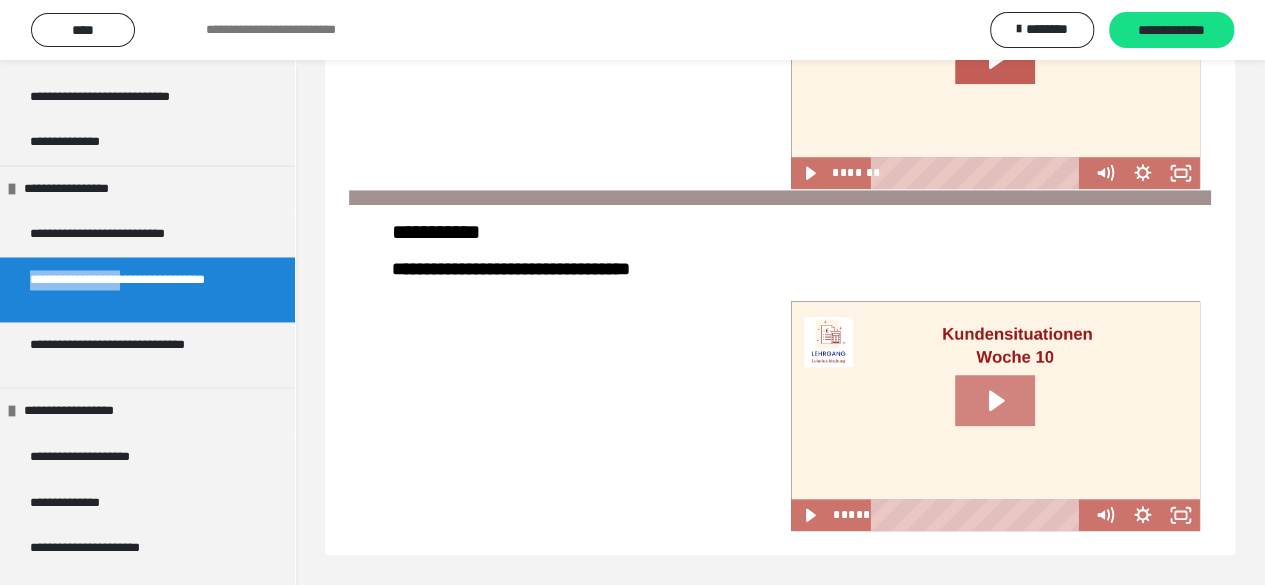 click 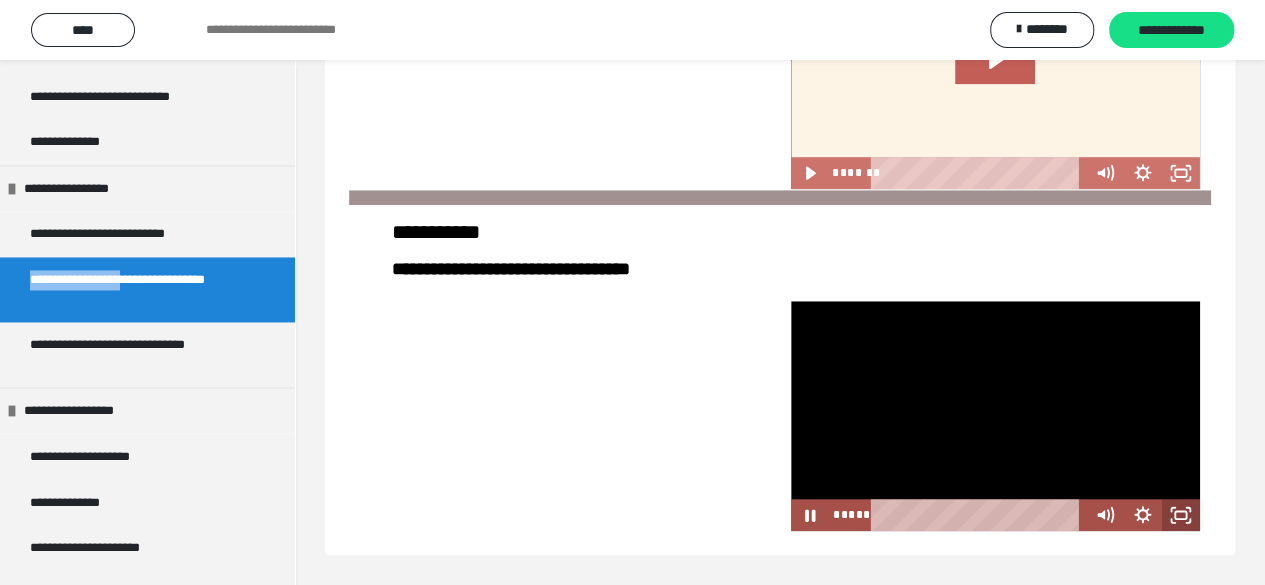 click 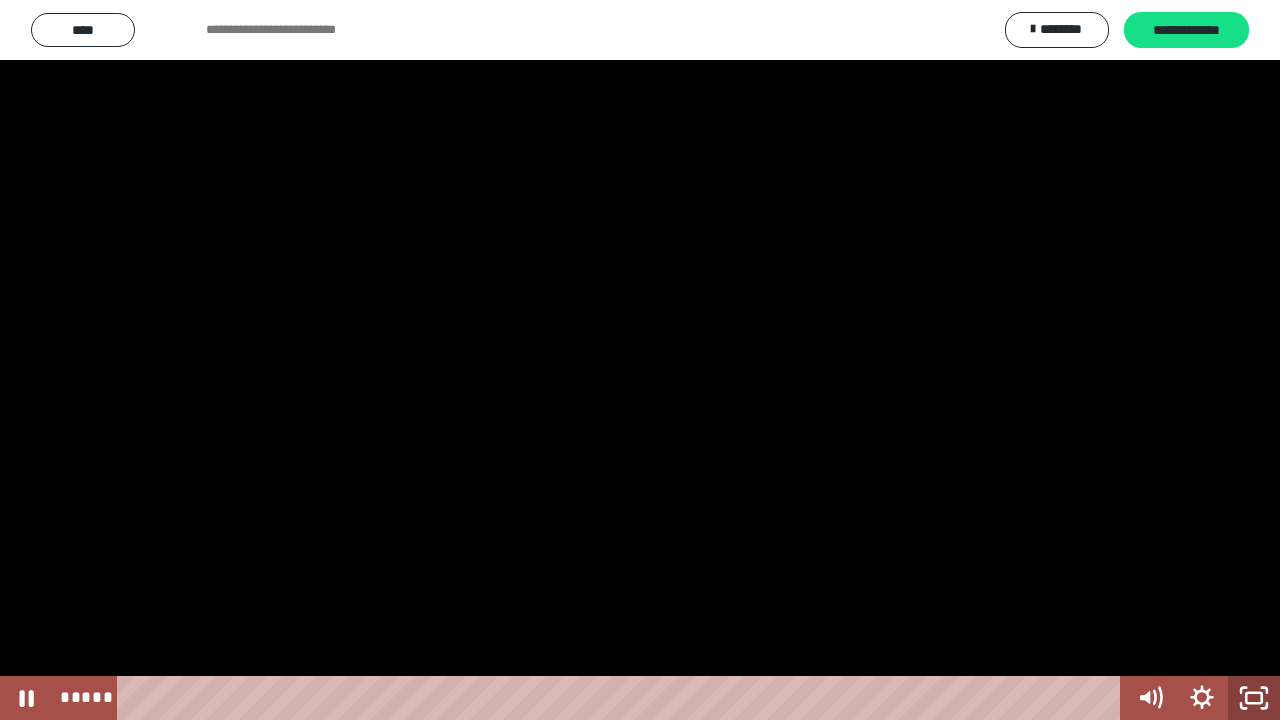 click 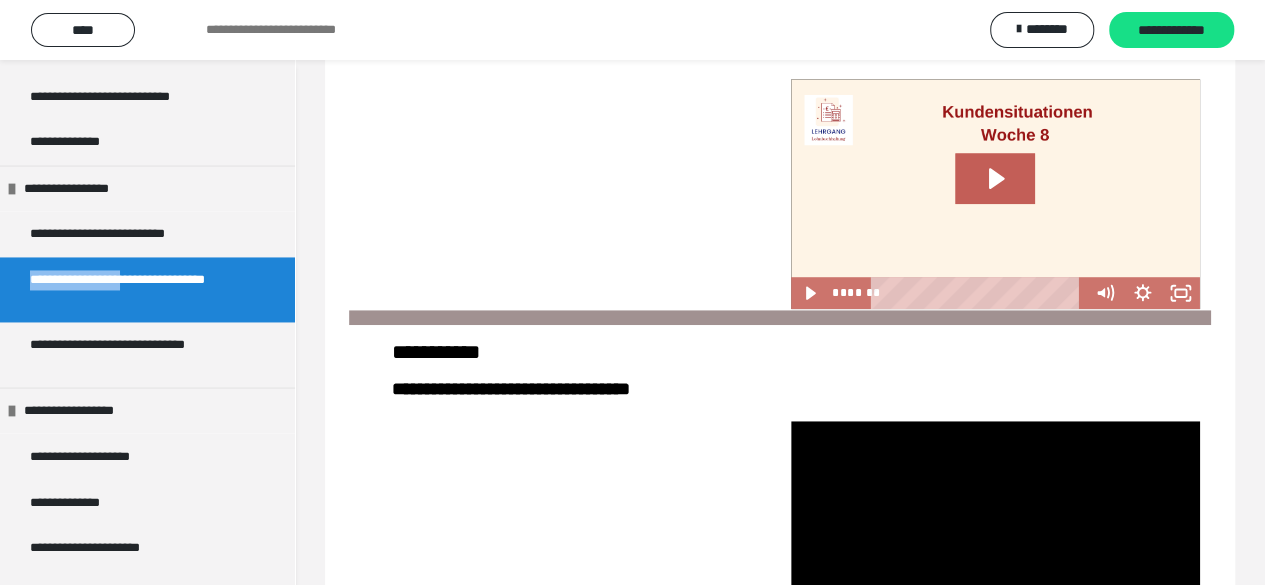 click at bounding box center [995, 536] 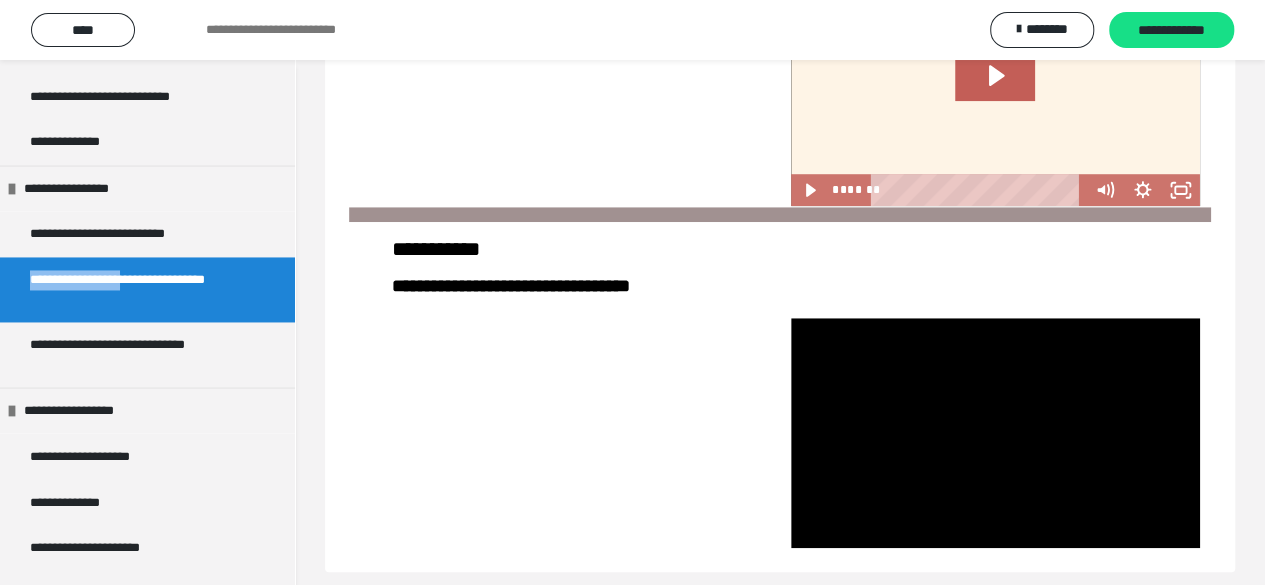 scroll, scrollTop: 674, scrollLeft: 0, axis: vertical 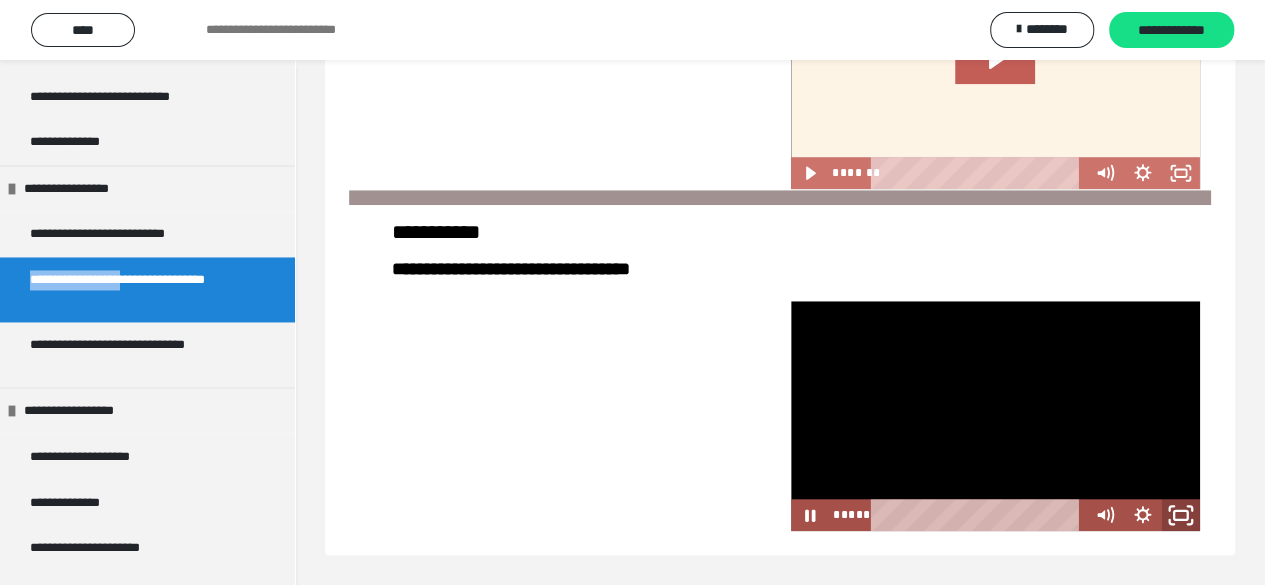 click 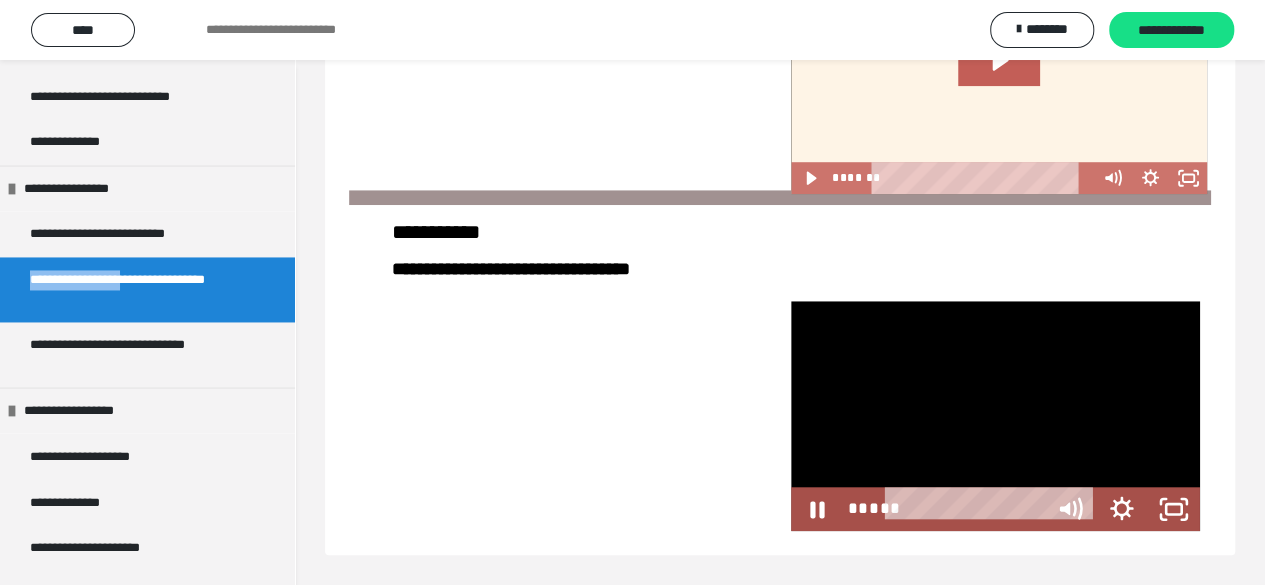 scroll, scrollTop: 552, scrollLeft: 0, axis: vertical 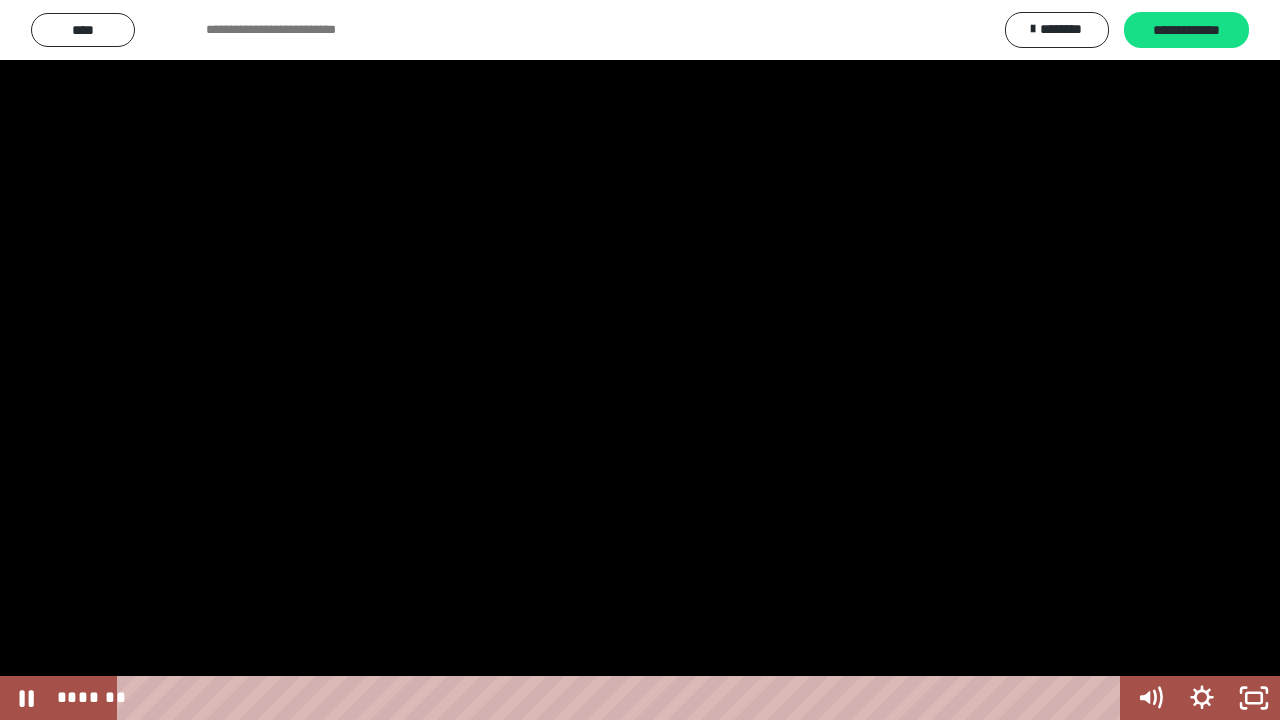 click at bounding box center [640, 360] 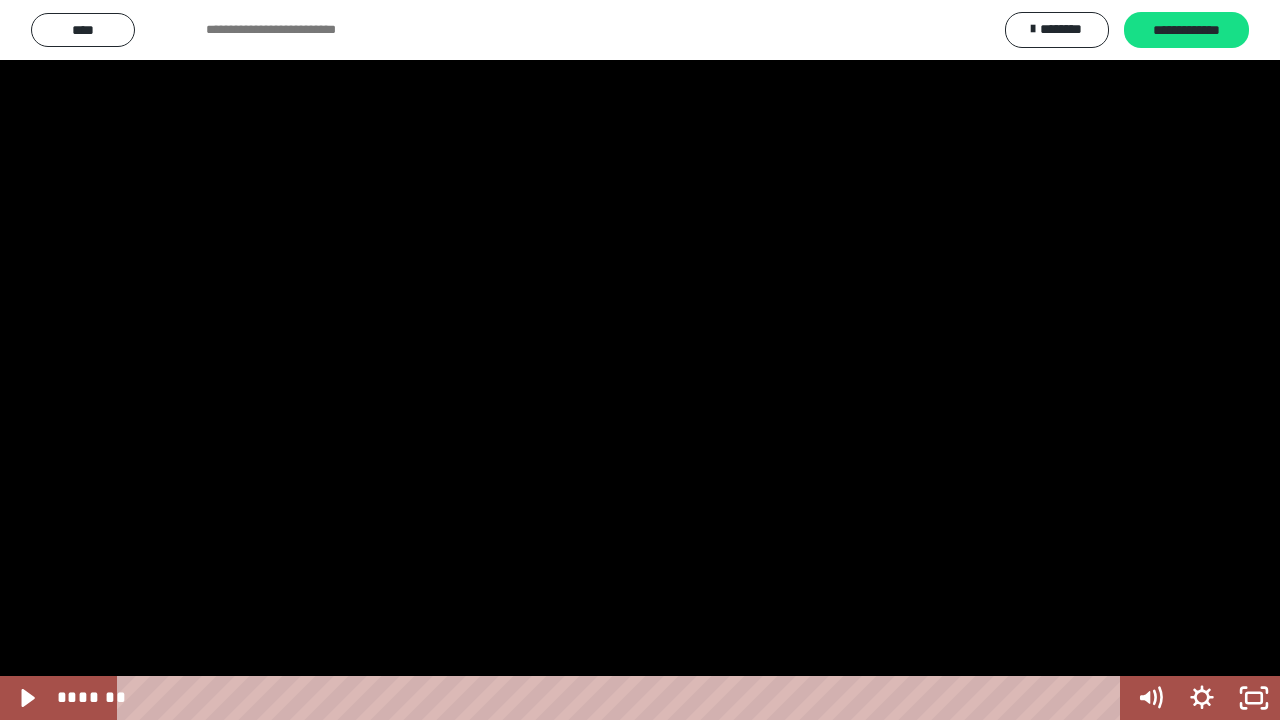 click at bounding box center (640, 360) 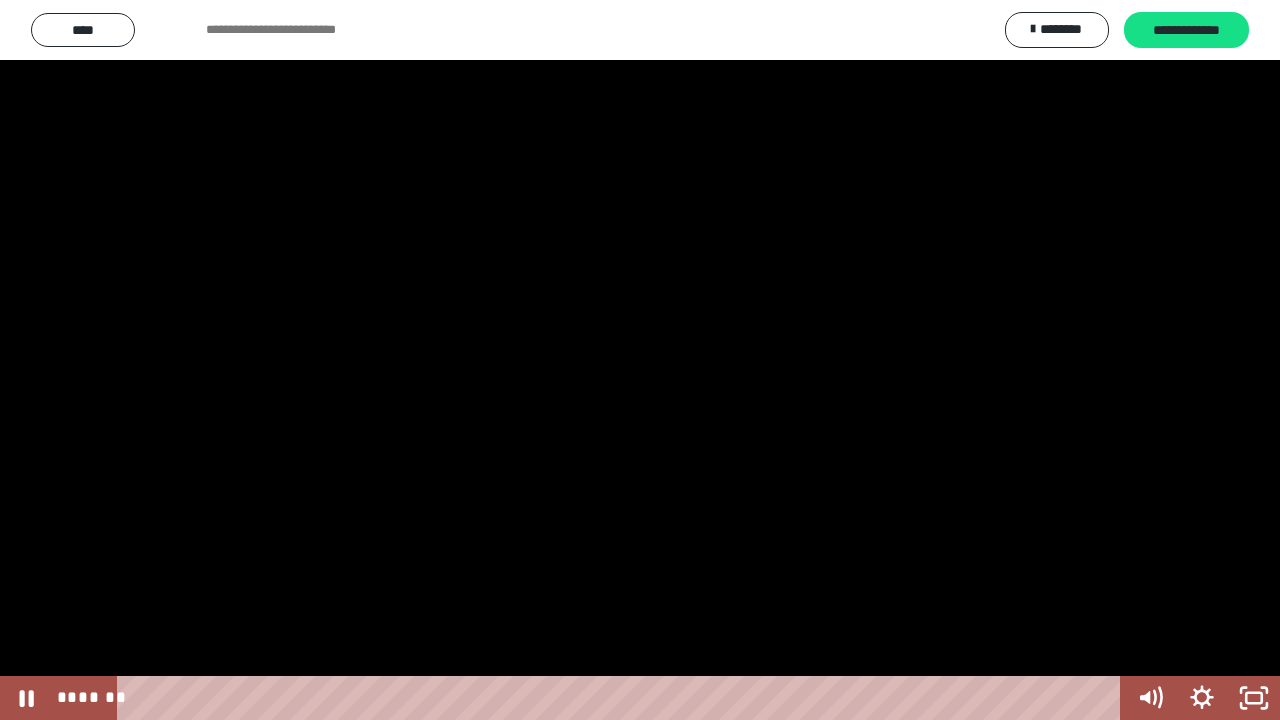 click at bounding box center (640, 360) 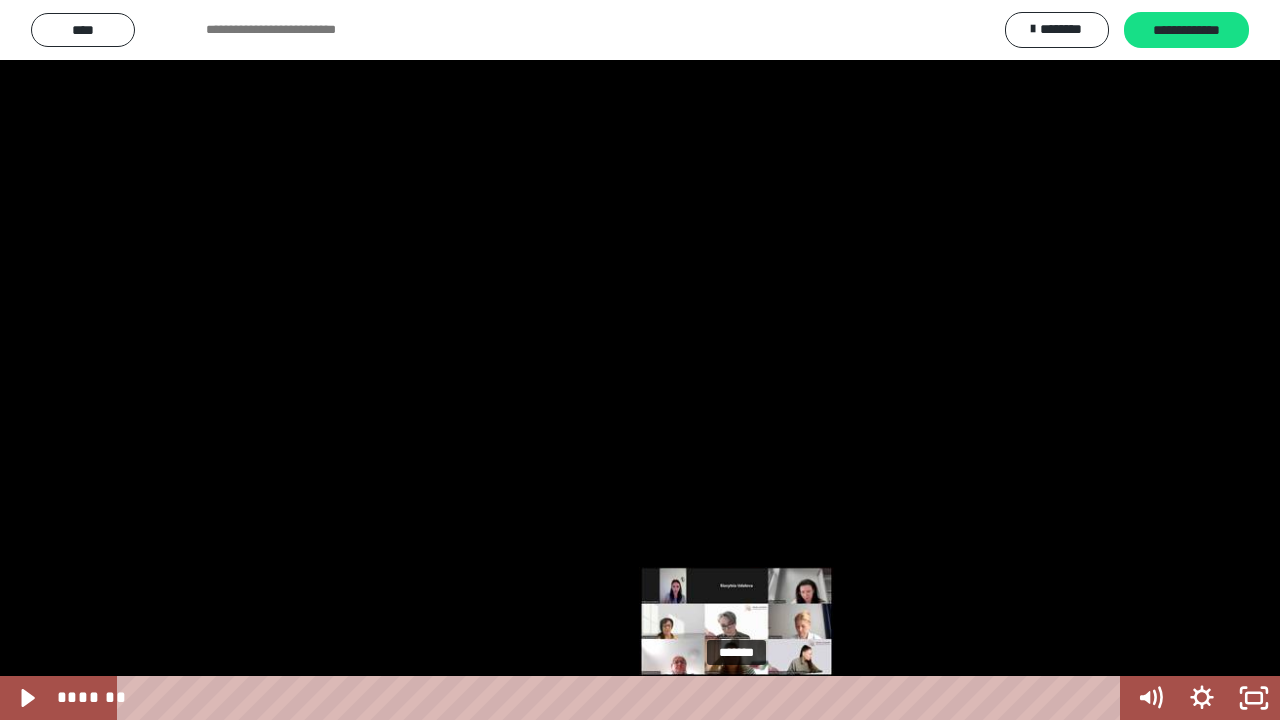 click on "*******" at bounding box center (622, 698) 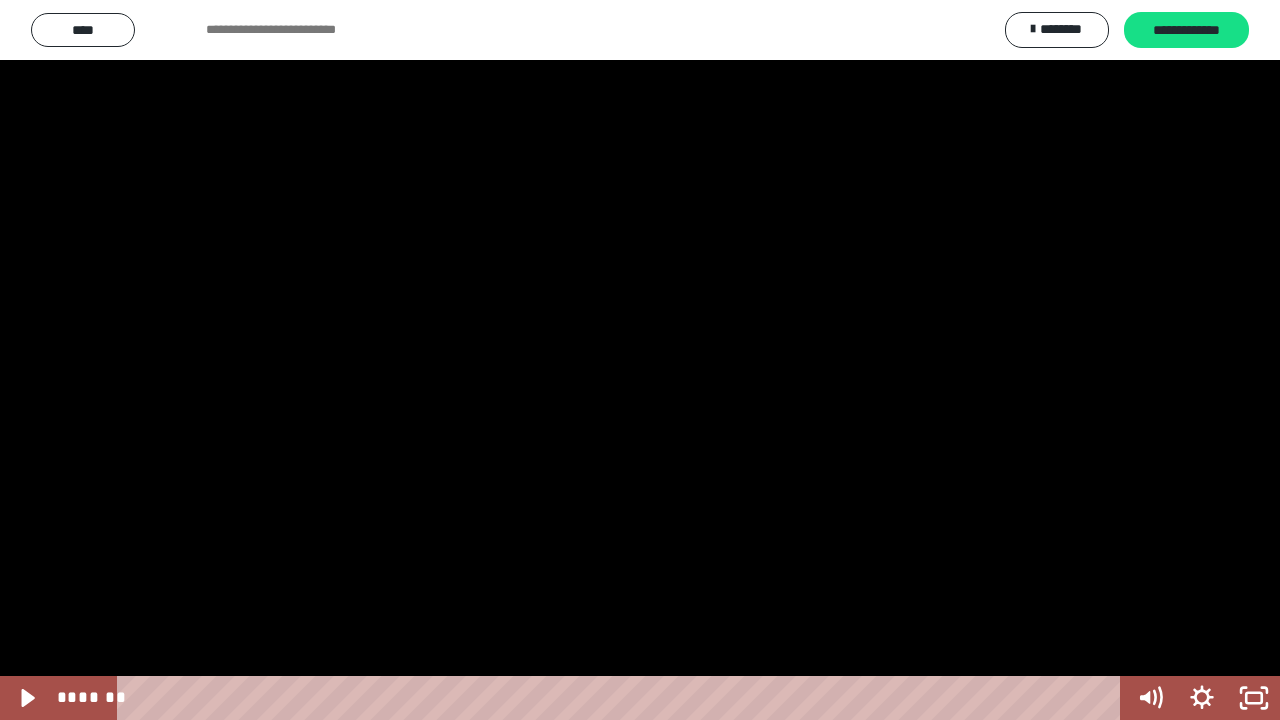 click at bounding box center [640, 360] 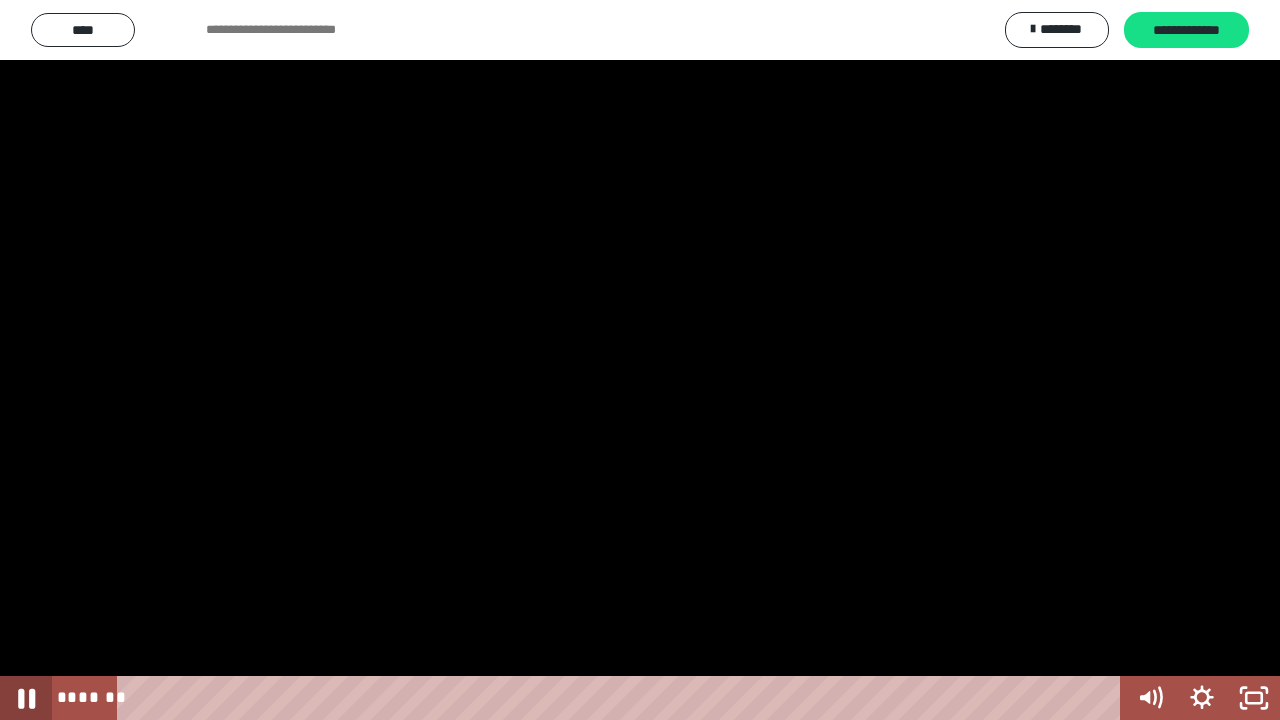 click 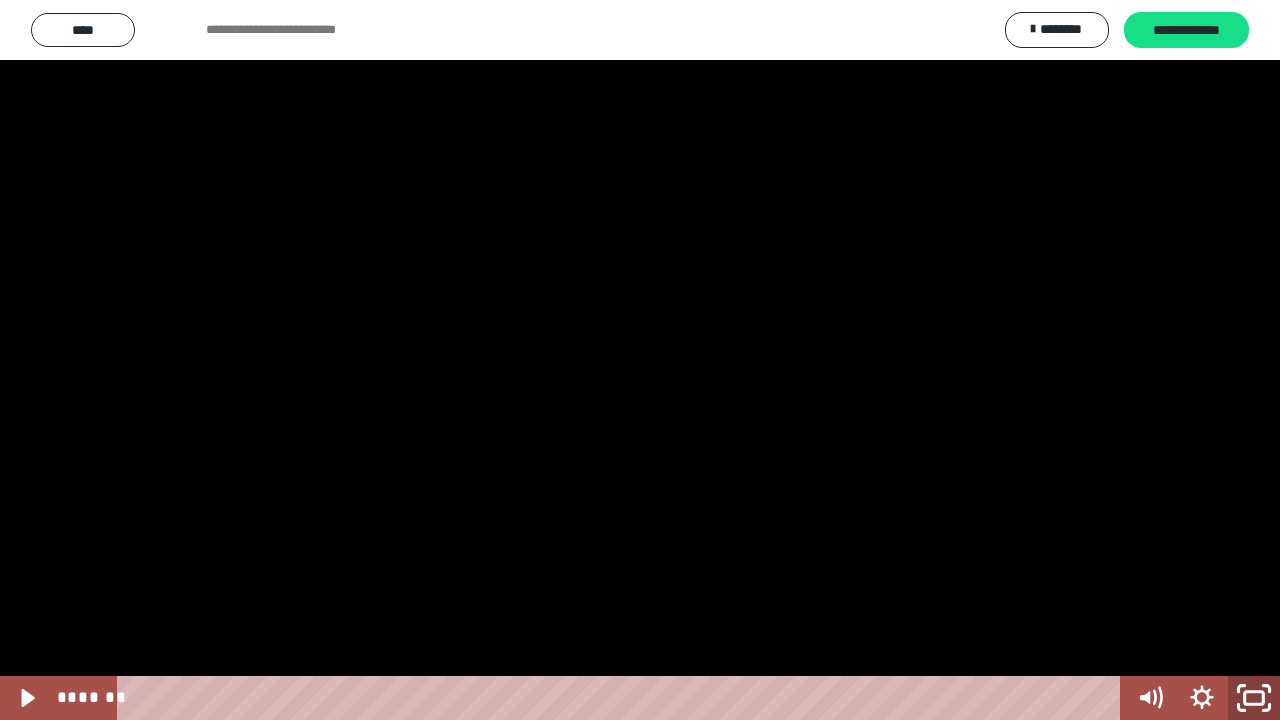 click 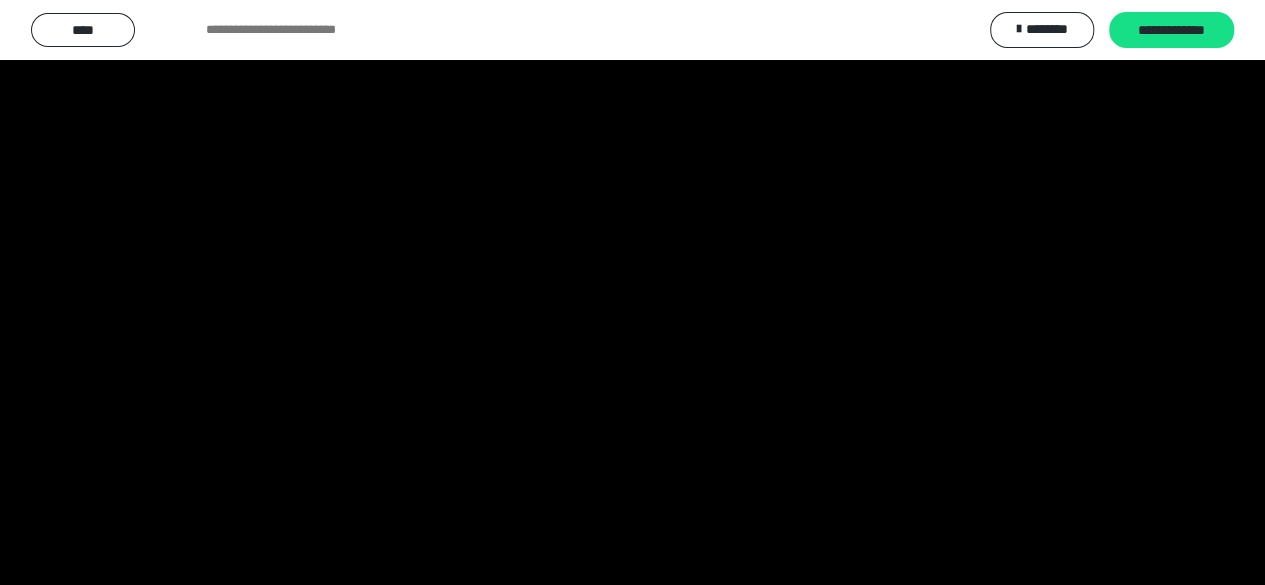 scroll, scrollTop: 0, scrollLeft: 0, axis: both 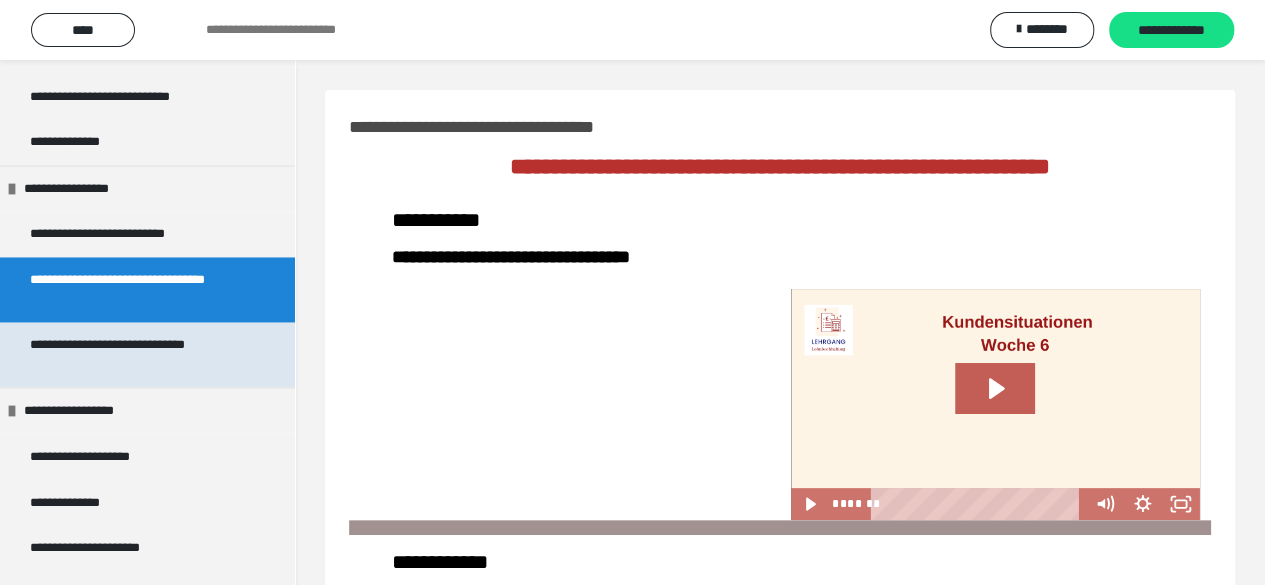 click on "**********" at bounding box center (132, 354) 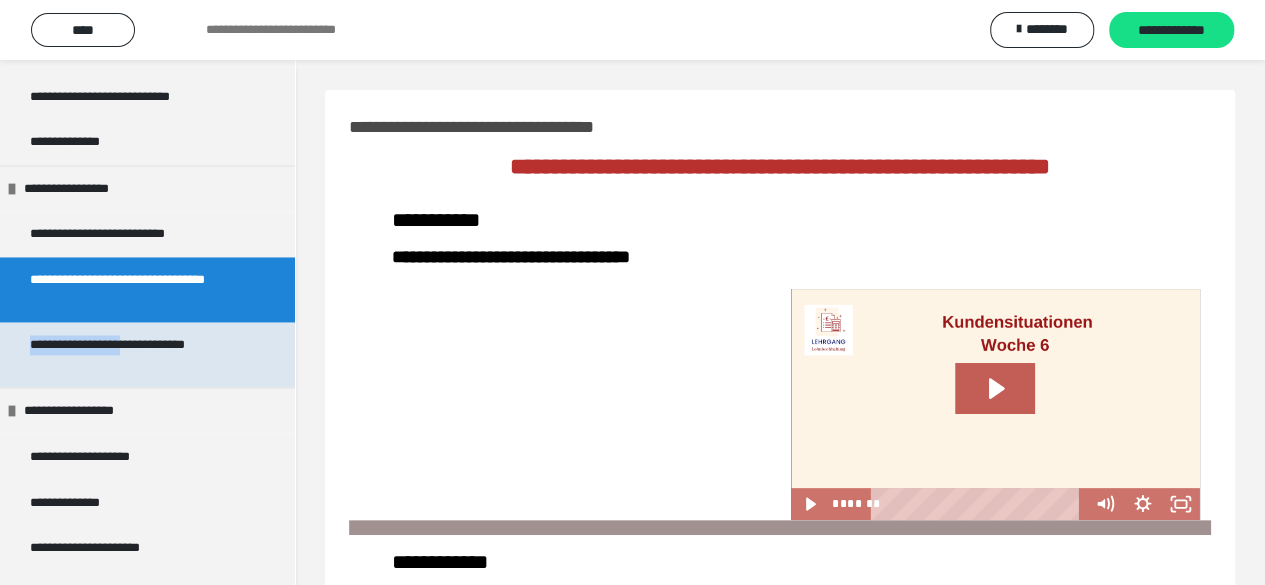 click on "**********" at bounding box center [132, 354] 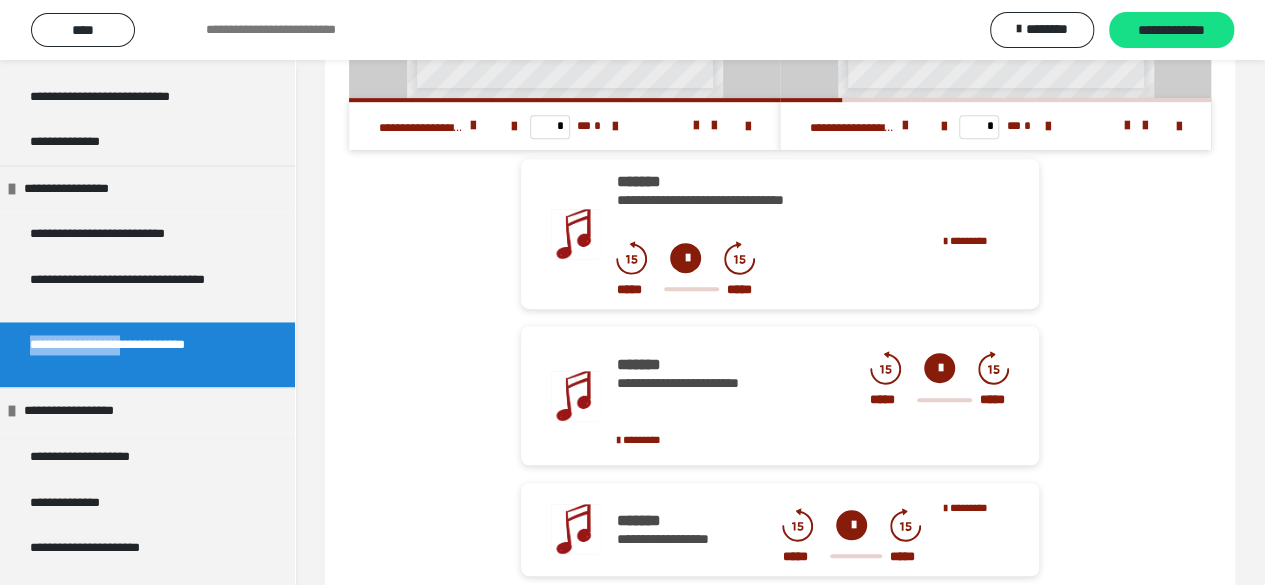 scroll, scrollTop: 500, scrollLeft: 0, axis: vertical 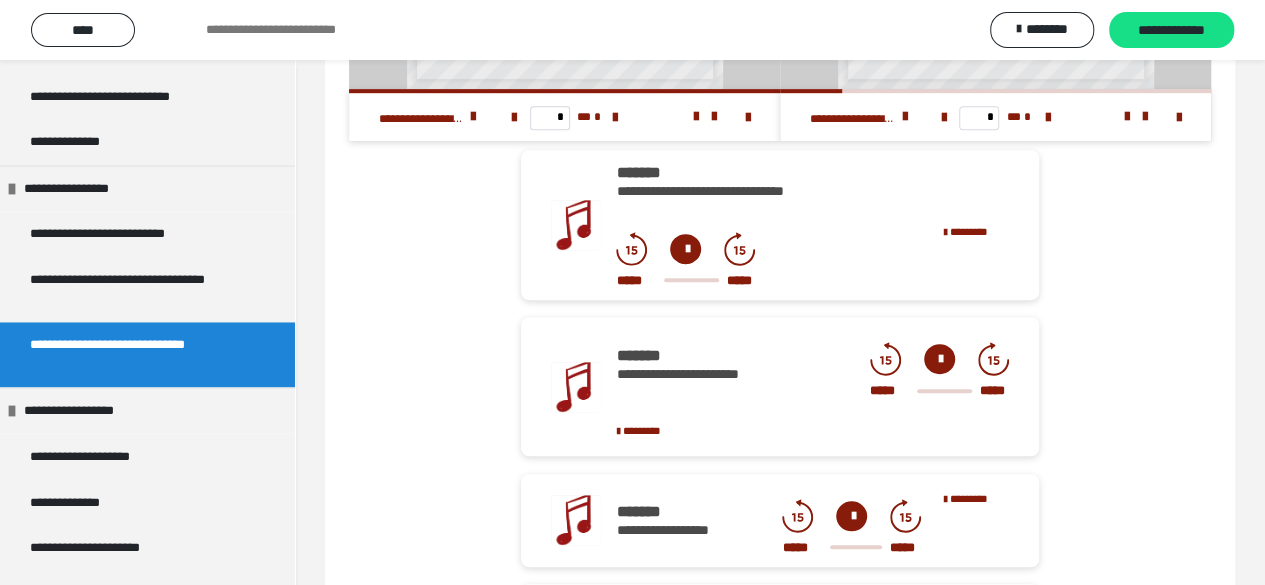 click at bounding box center [685, 249] 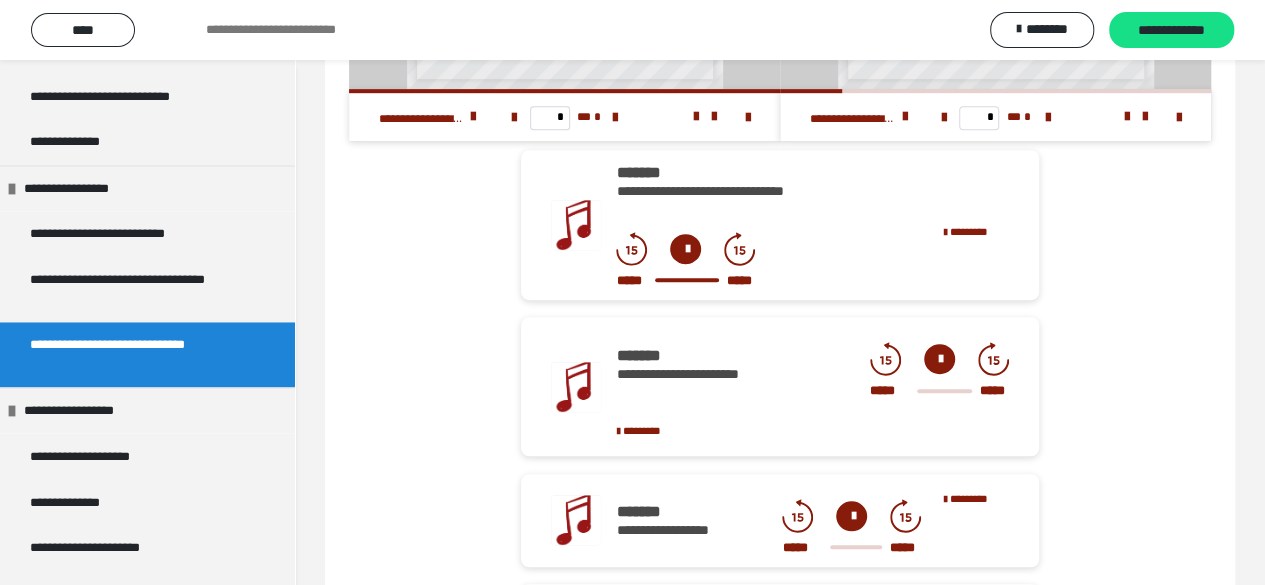 click at bounding box center [939, 359] 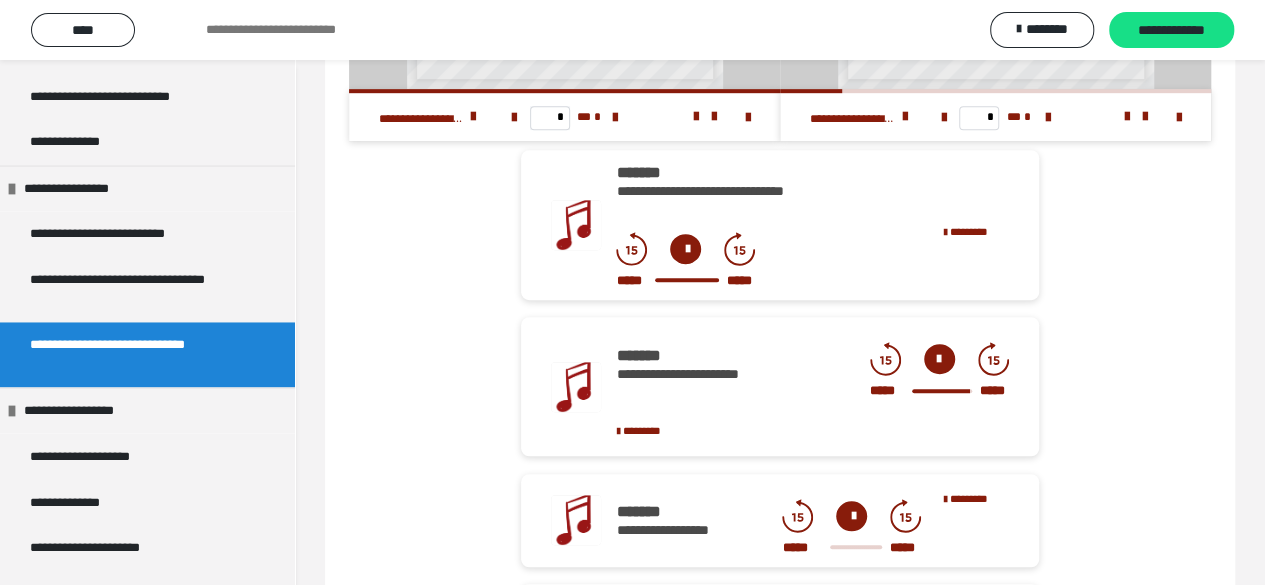 click on "**********" at bounding box center (812, 389) 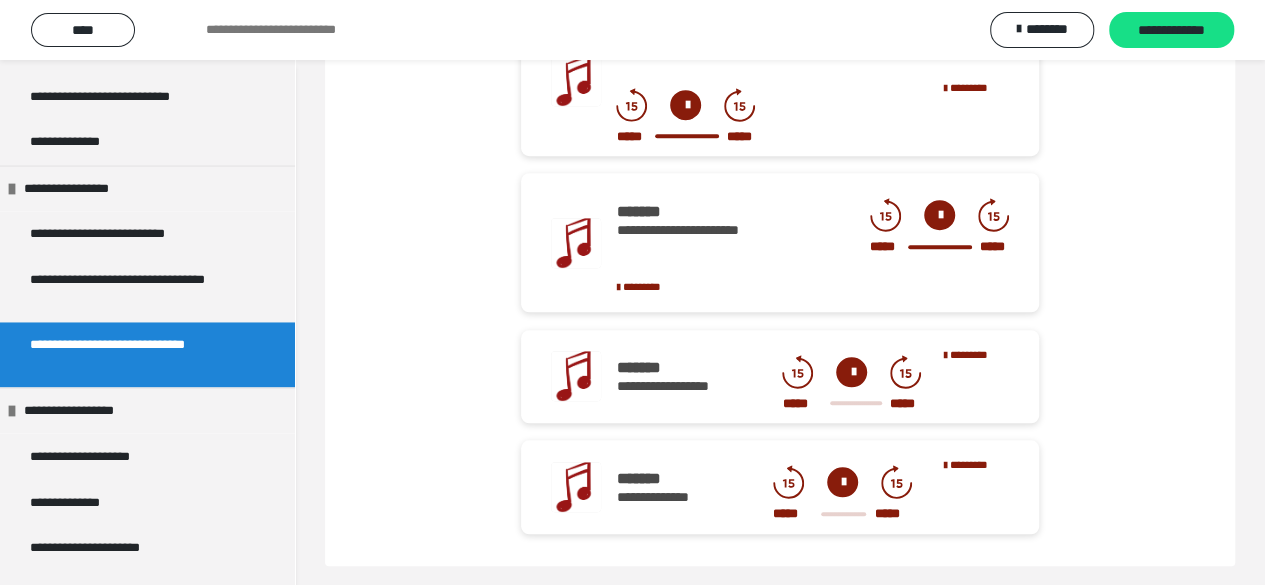 scroll, scrollTop: 655, scrollLeft: 0, axis: vertical 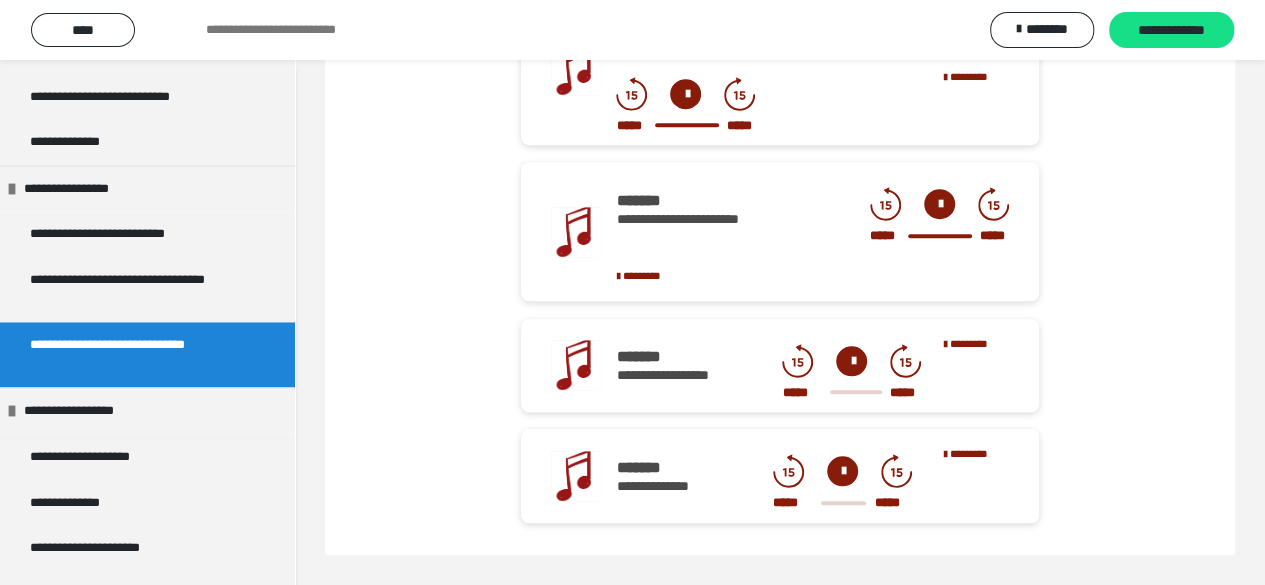 click at bounding box center (851, 361) 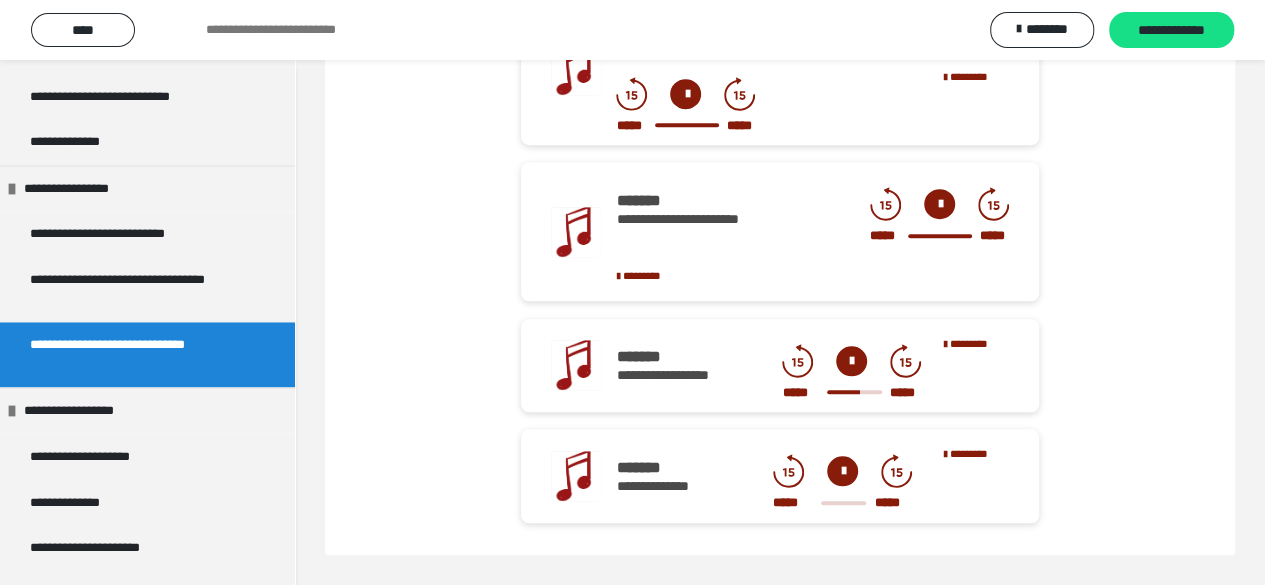 click on "***** *****" at bounding box center [851, 393] 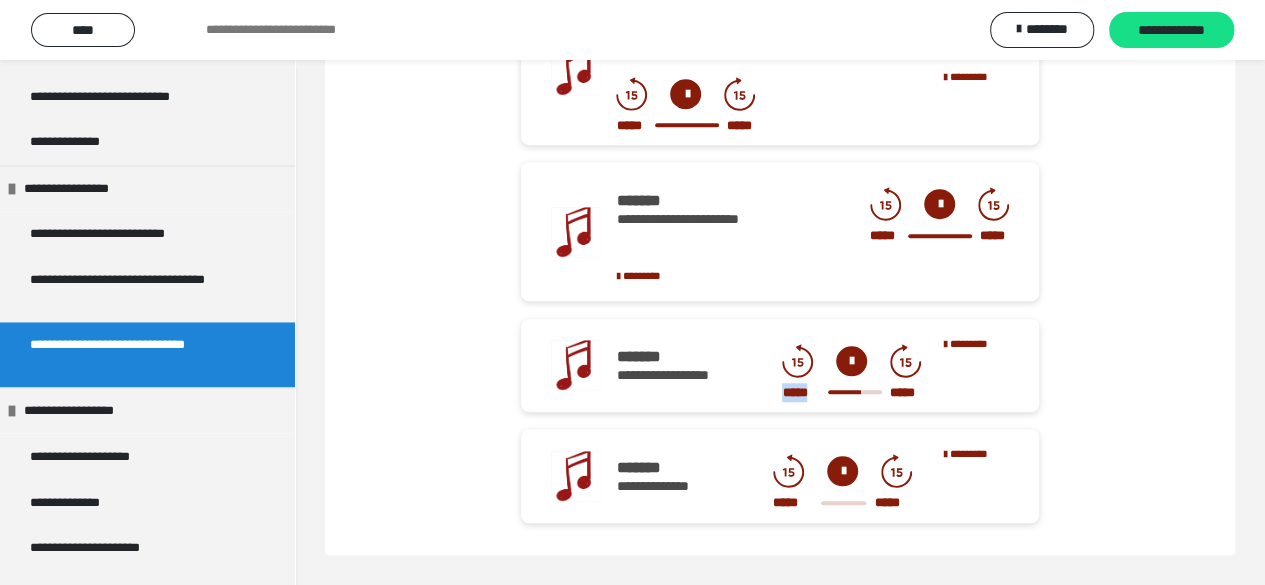 drag, startPoint x: 820, startPoint y: 401, endPoint x: 795, endPoint y: 403, distance: 25.079872 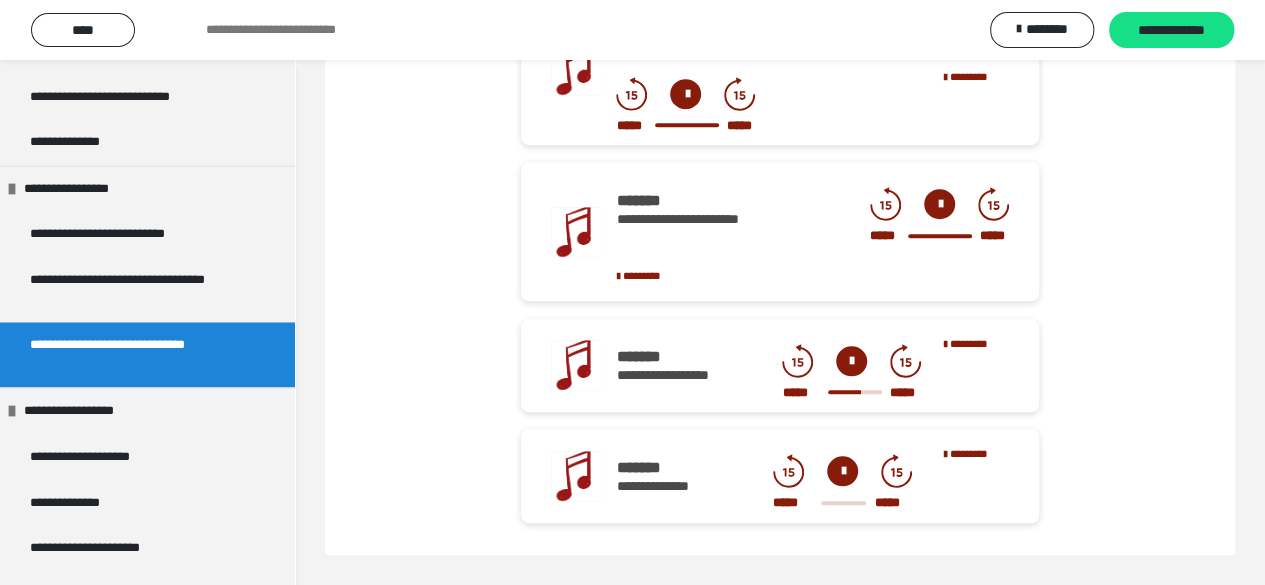 click 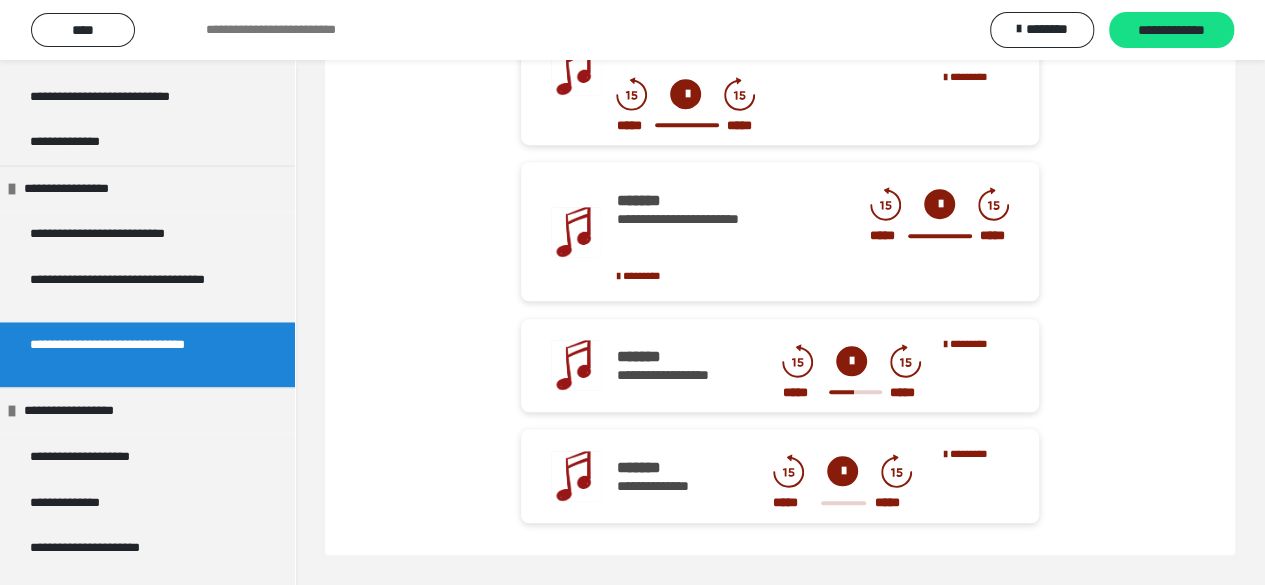click 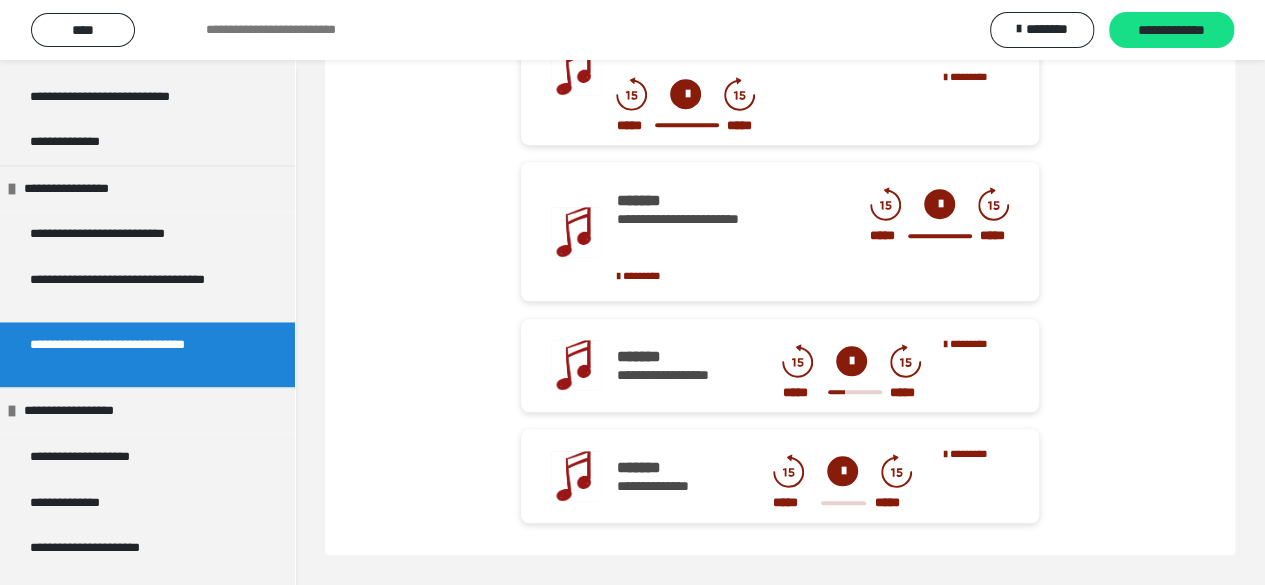 click 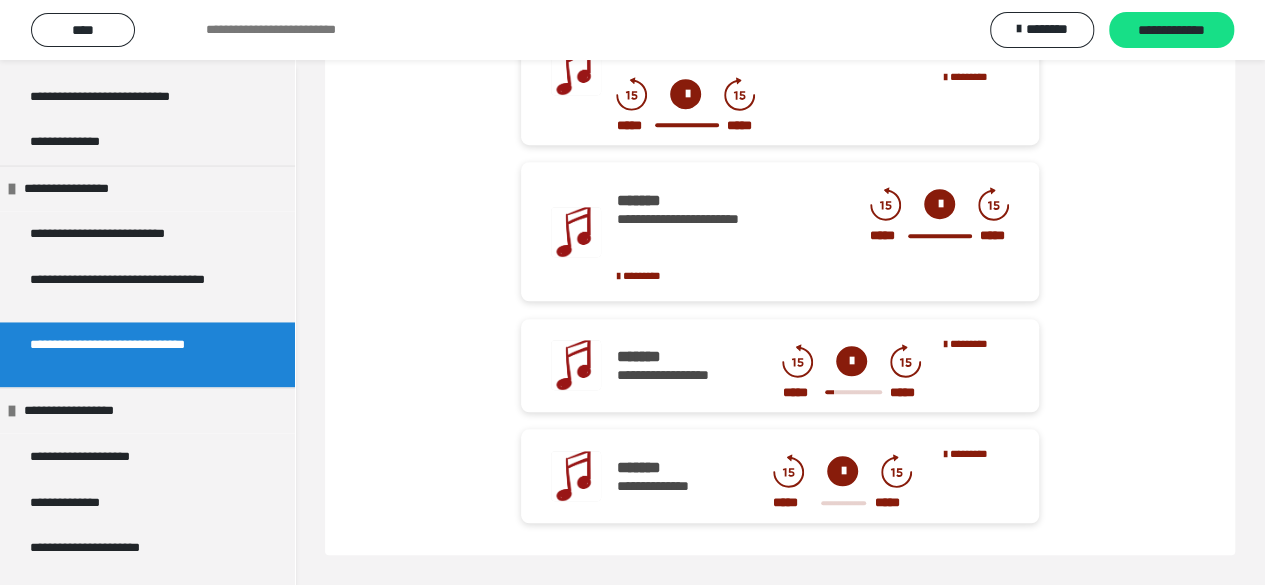 click 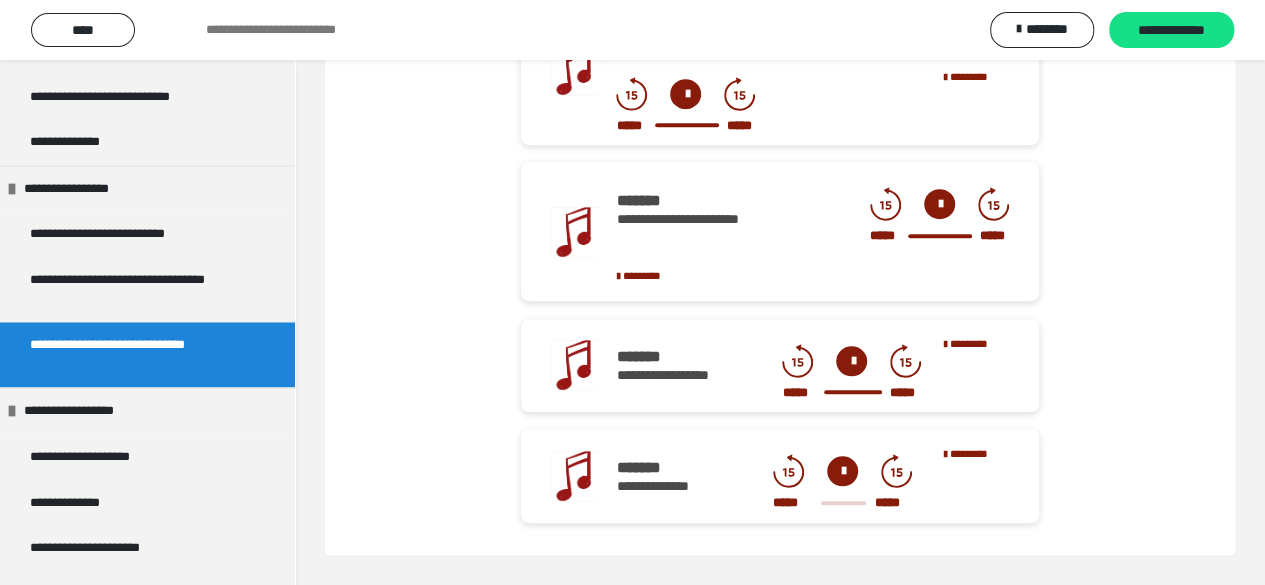 click at bounding box center [842, 471] 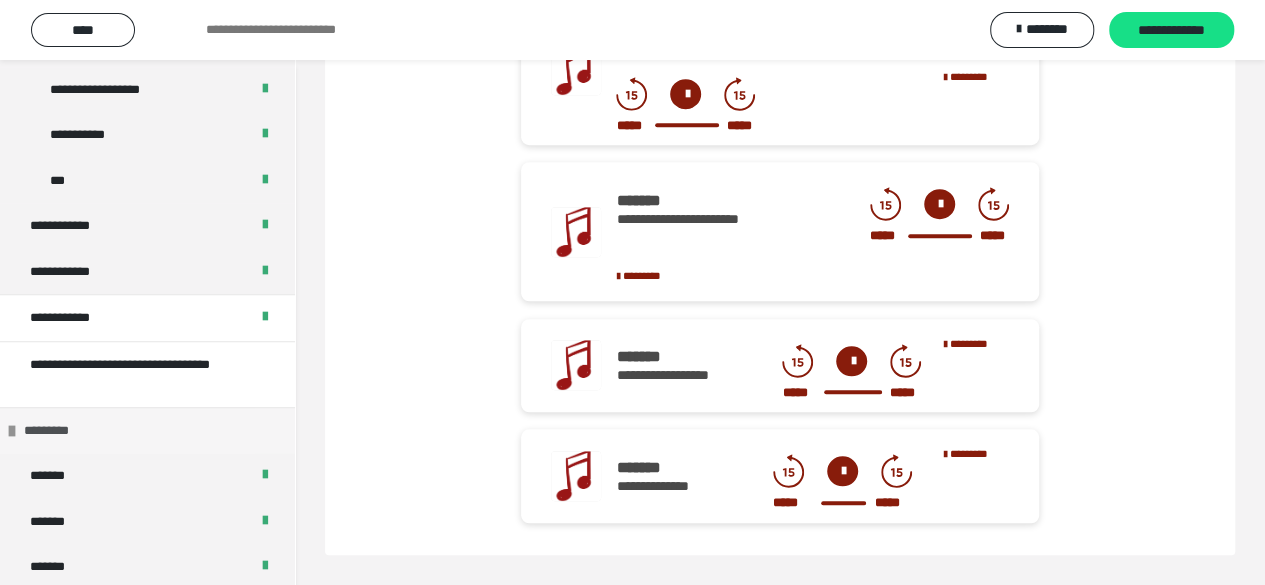 scroll, scrollTop: 0, scrollLeft: 0, axis: both 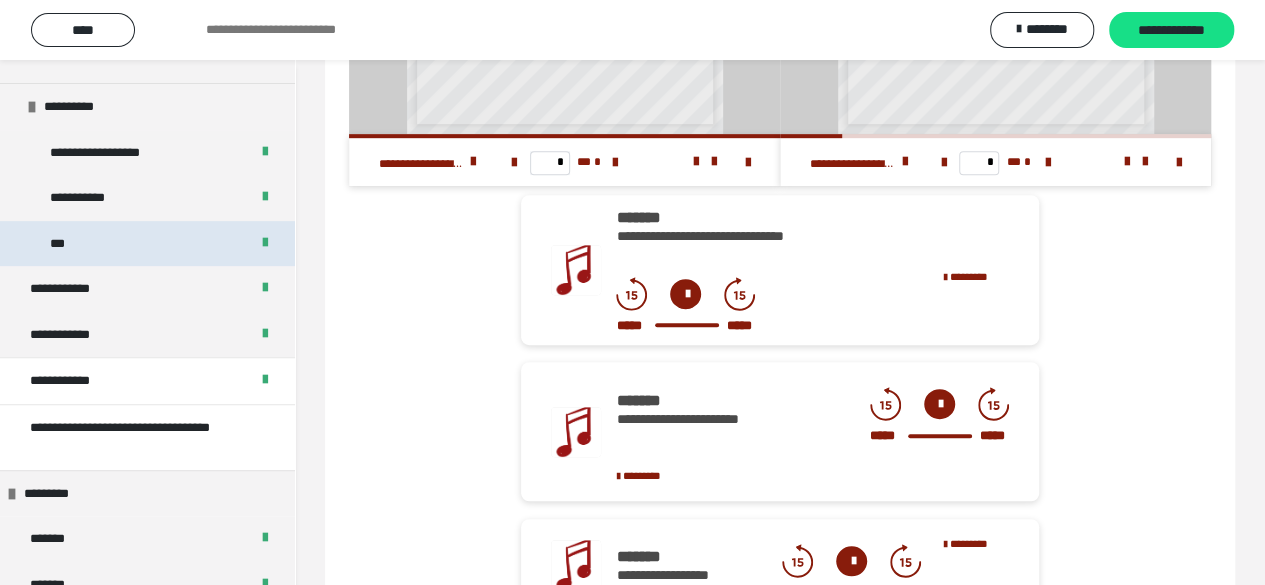 click on "***" at bounding box center [64, 244] 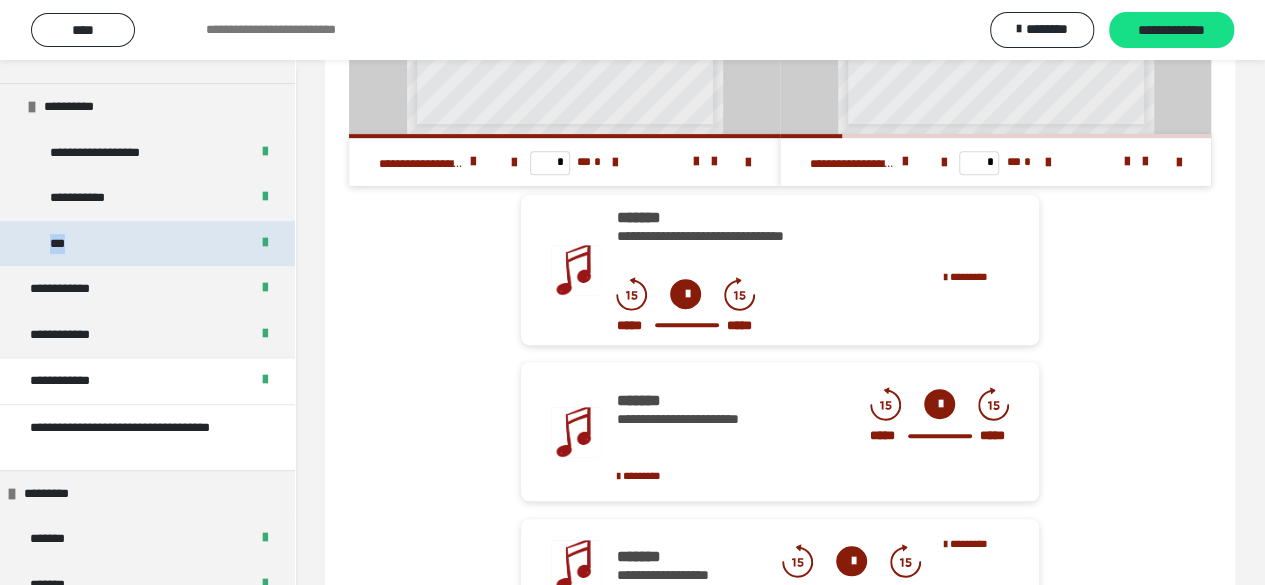 click on "***" at bounding box center (64, 244) 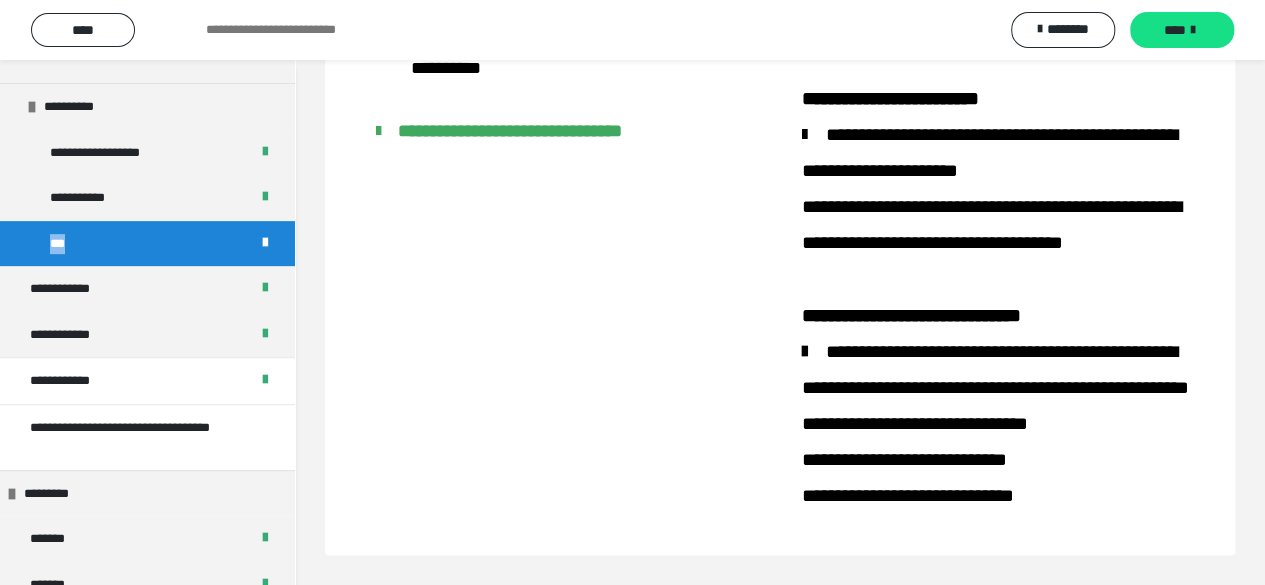 scroll, scrollTop: 1942, scrollLeft: 0, axis: vertical 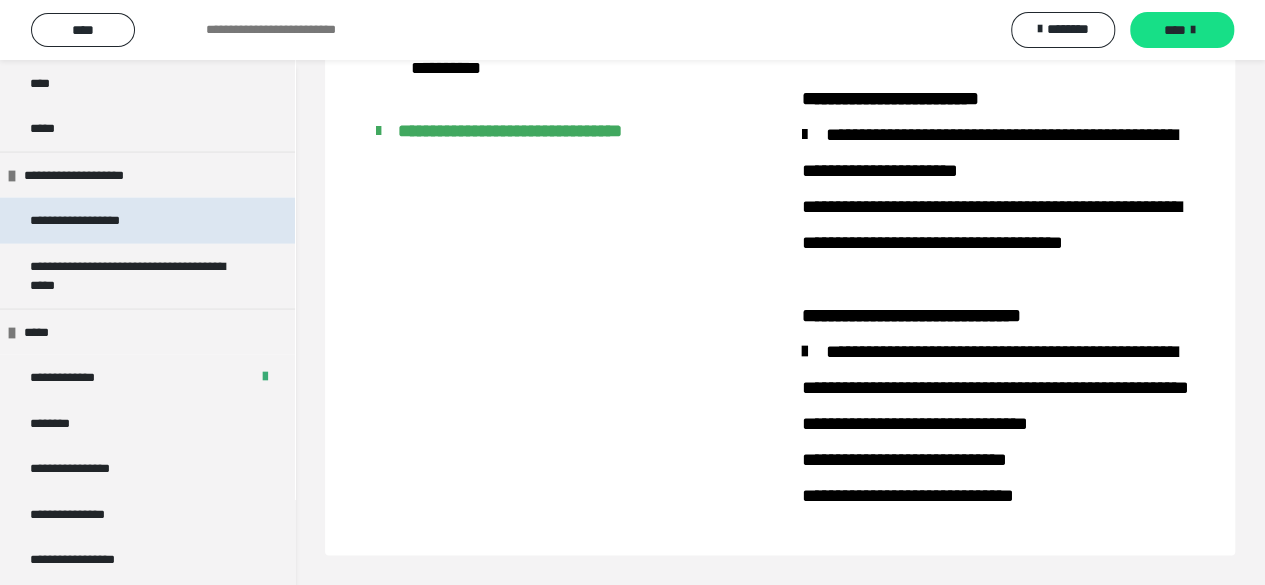 click on "**********" at bounding box center [98, 221] 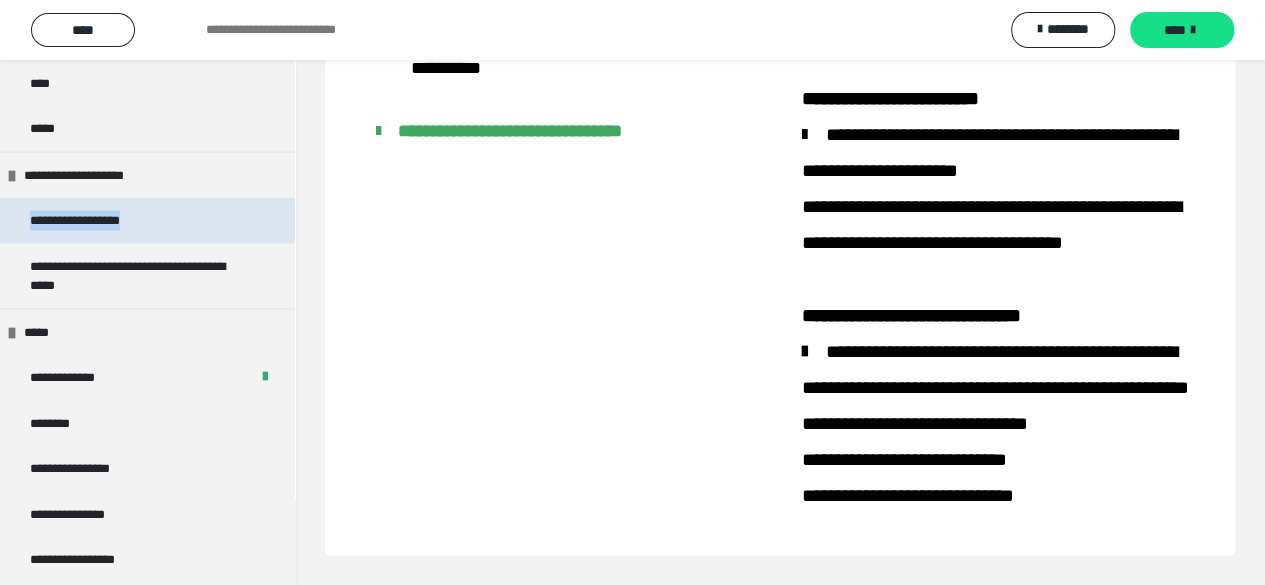 click on "**********" at bounding box center [98, 221] 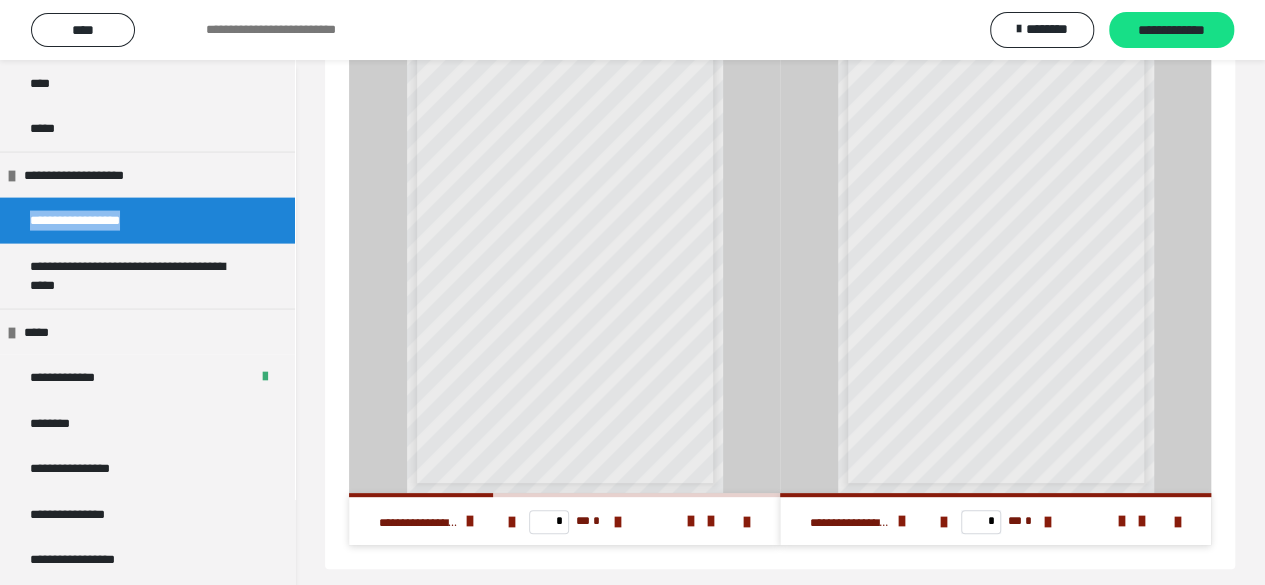 scroll, scrollTop: 110, scrollLeft: 0, axis: vertical 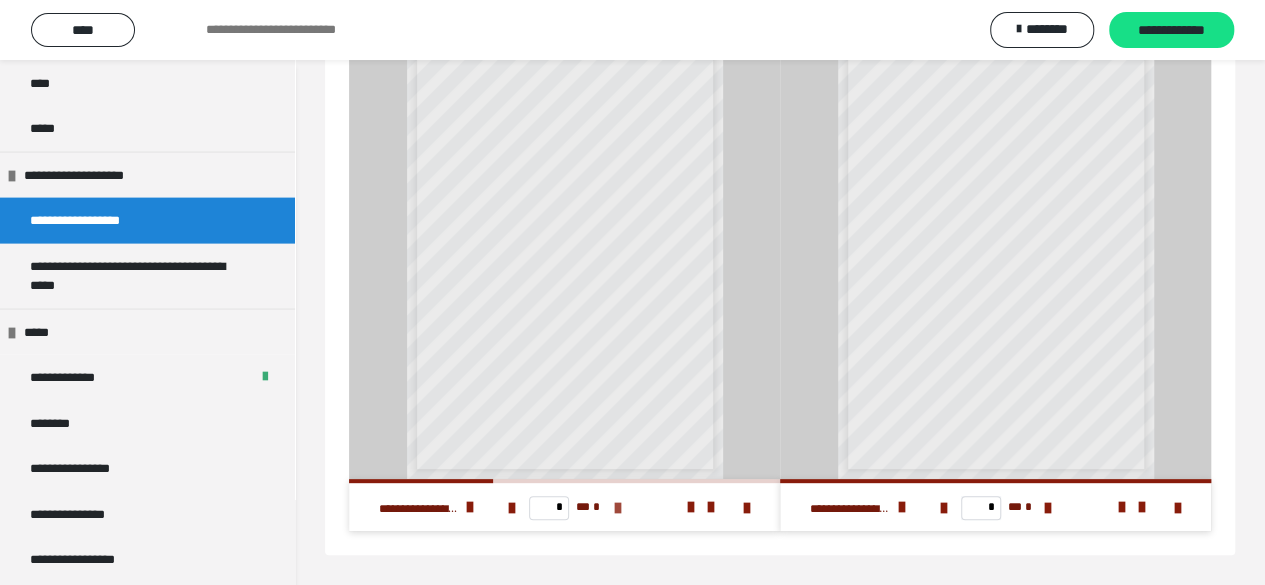 click at bounding box center (617, 508) 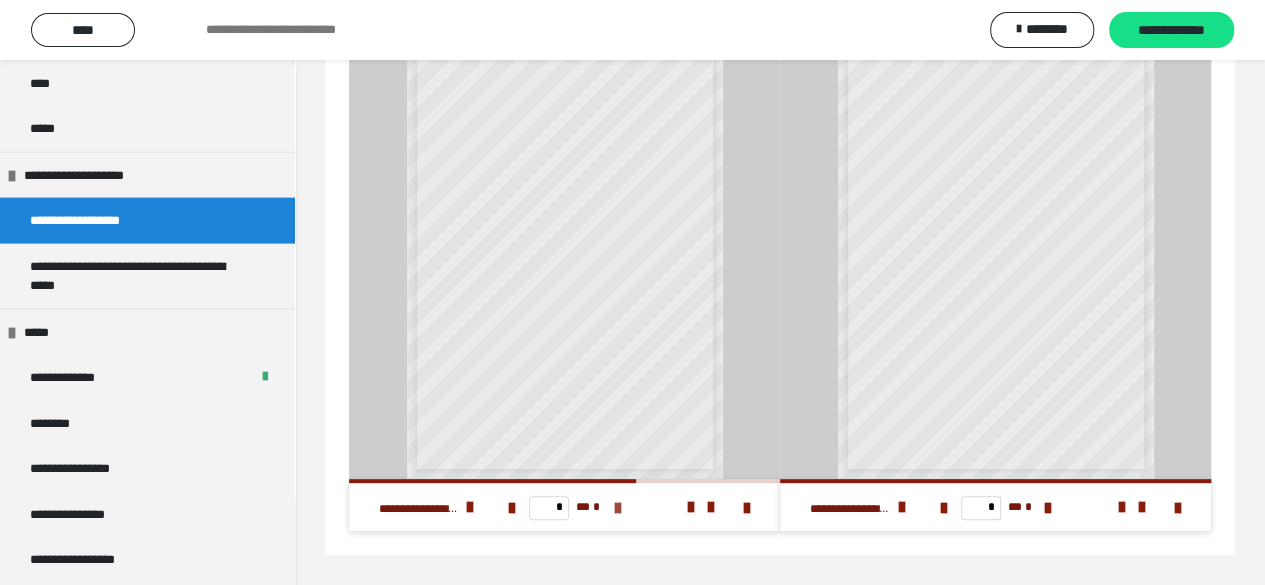 click at bounding box center (617, 508) 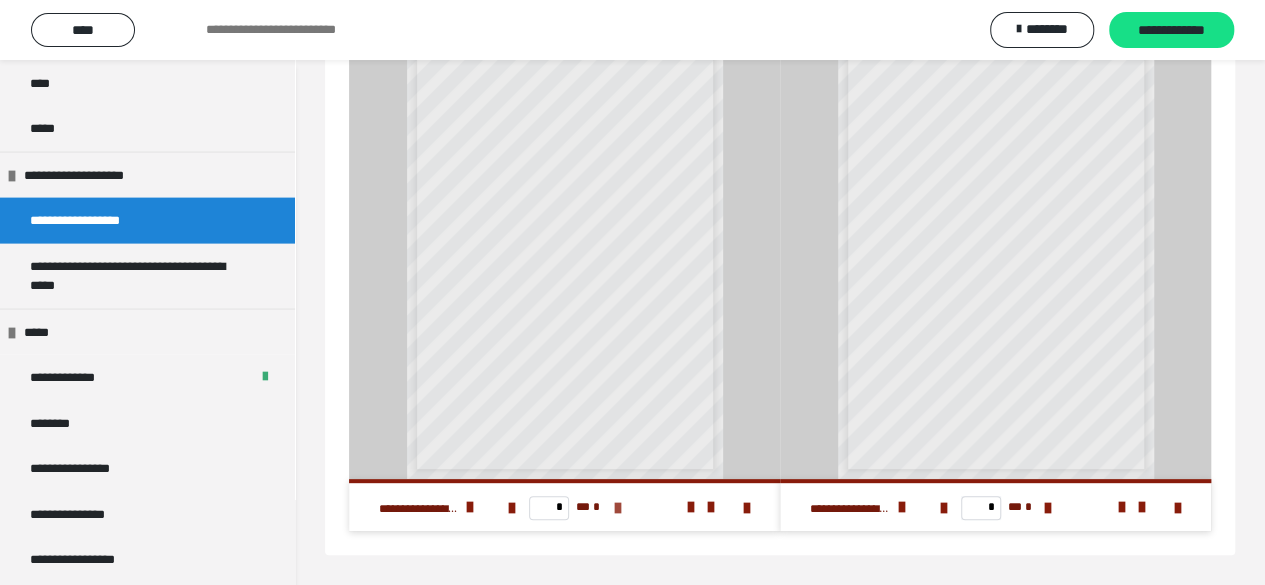 click on "* ** *" at bounding box center (565, 507) 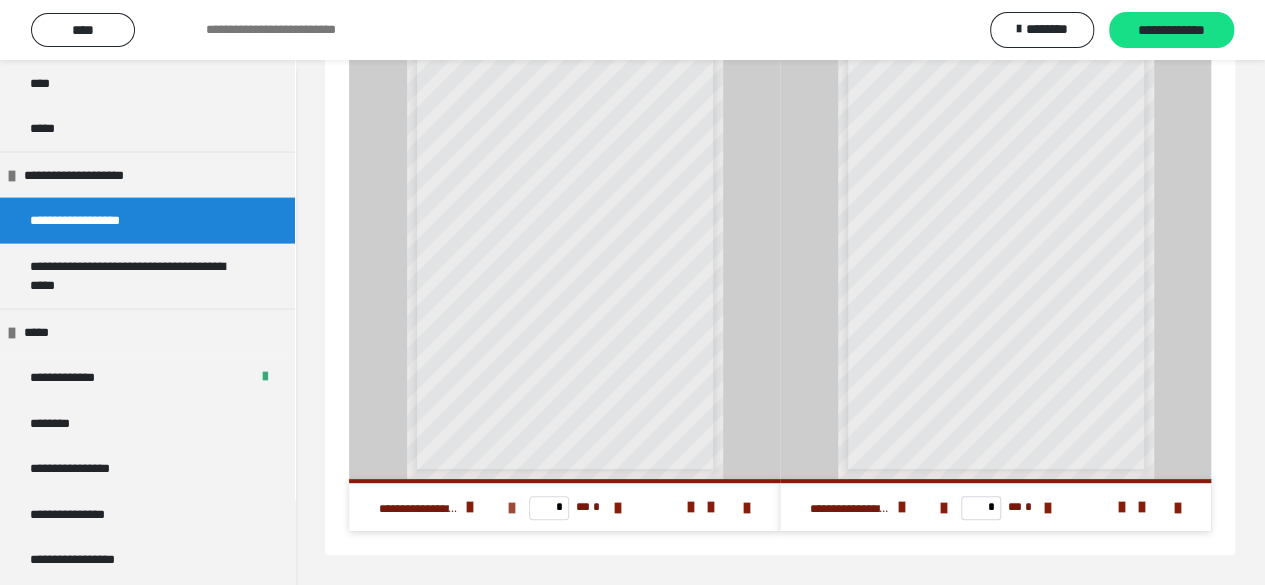 click at bounding box center (512, 508) 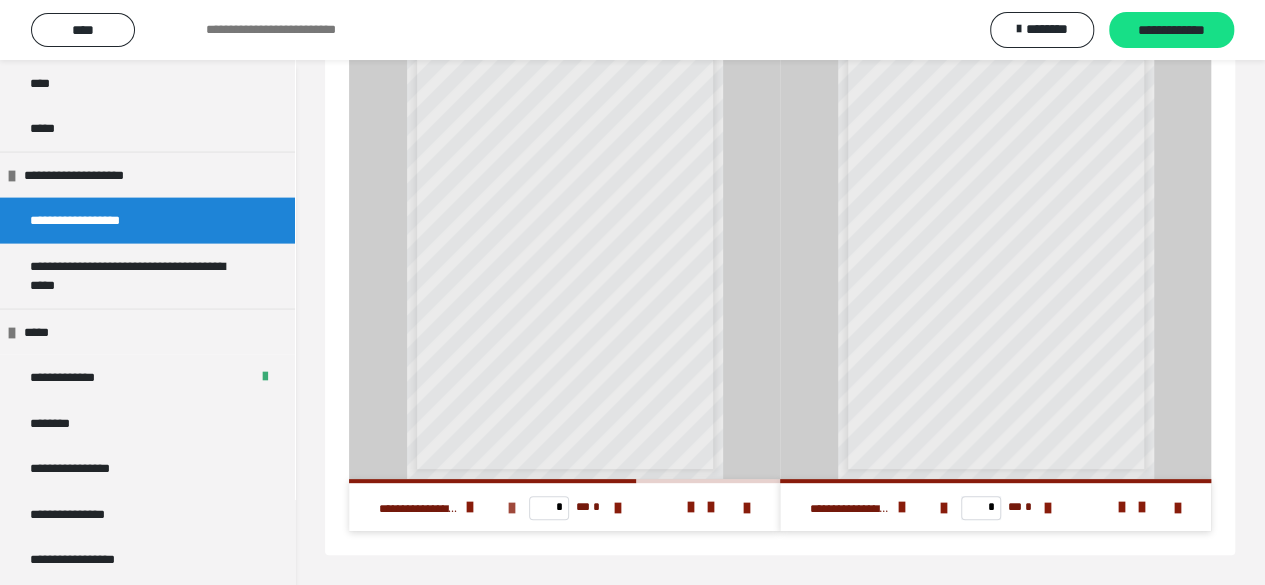 click at bounding box center (512, 508) 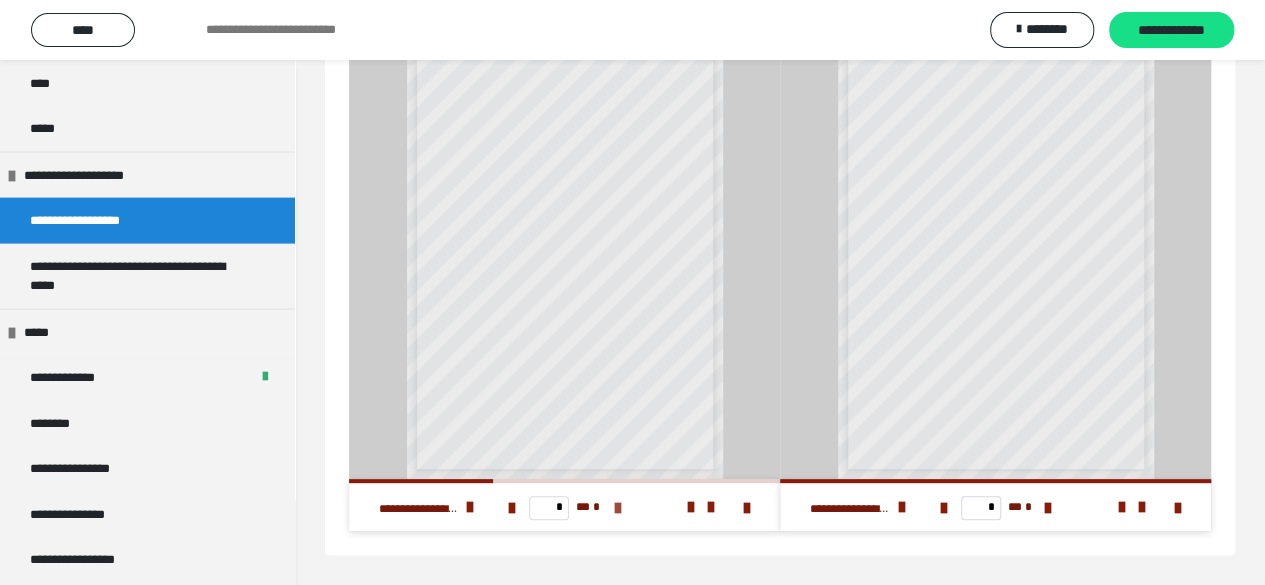 click at bounding box center (617, 508) 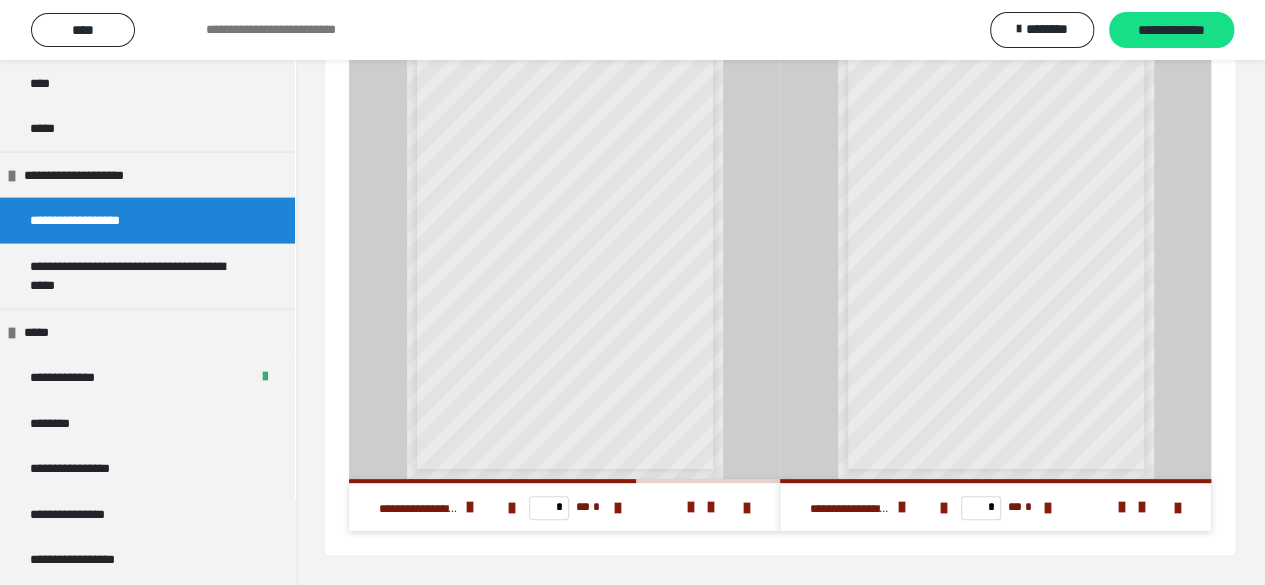 drag, startPoint x: 1058, startPoint y: 509, endPoint x: 1048, endPoint y: 499, distance: 14.142136 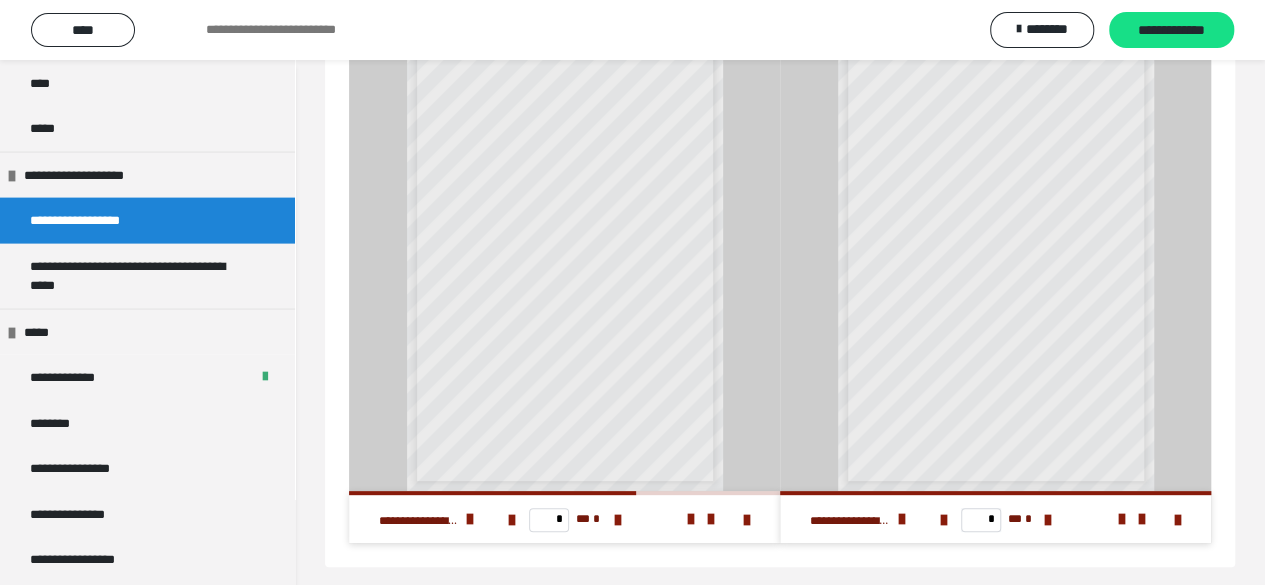 scroll, scrollTop: 100, scrollLeft: 0, axis: vertical 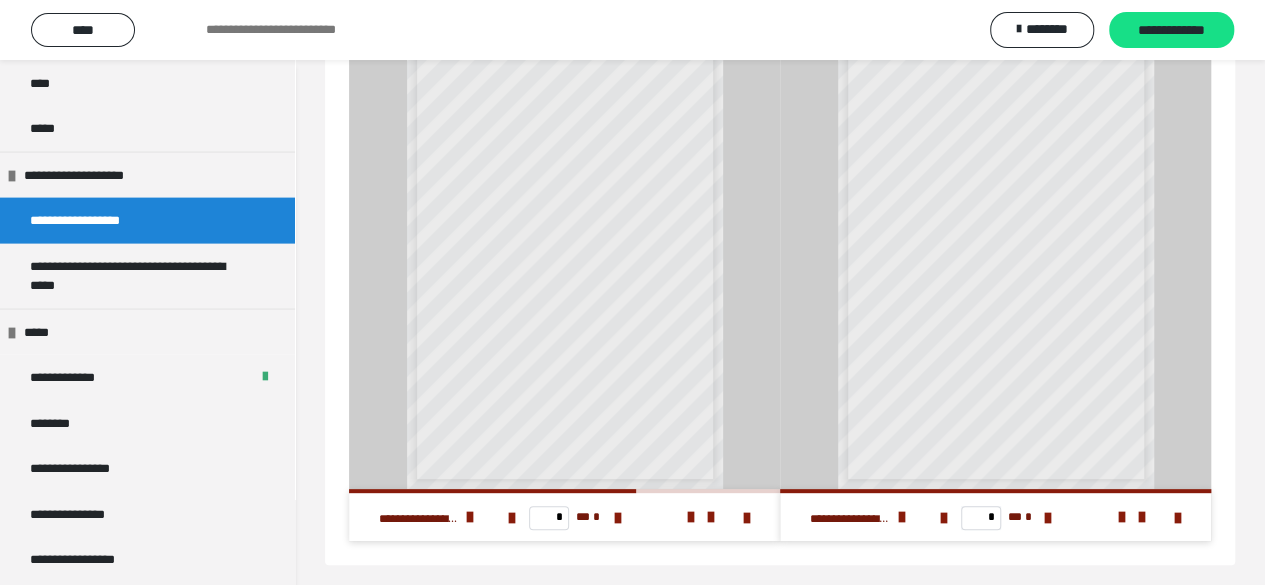 click on "**********" at bounding box center (494, 273) 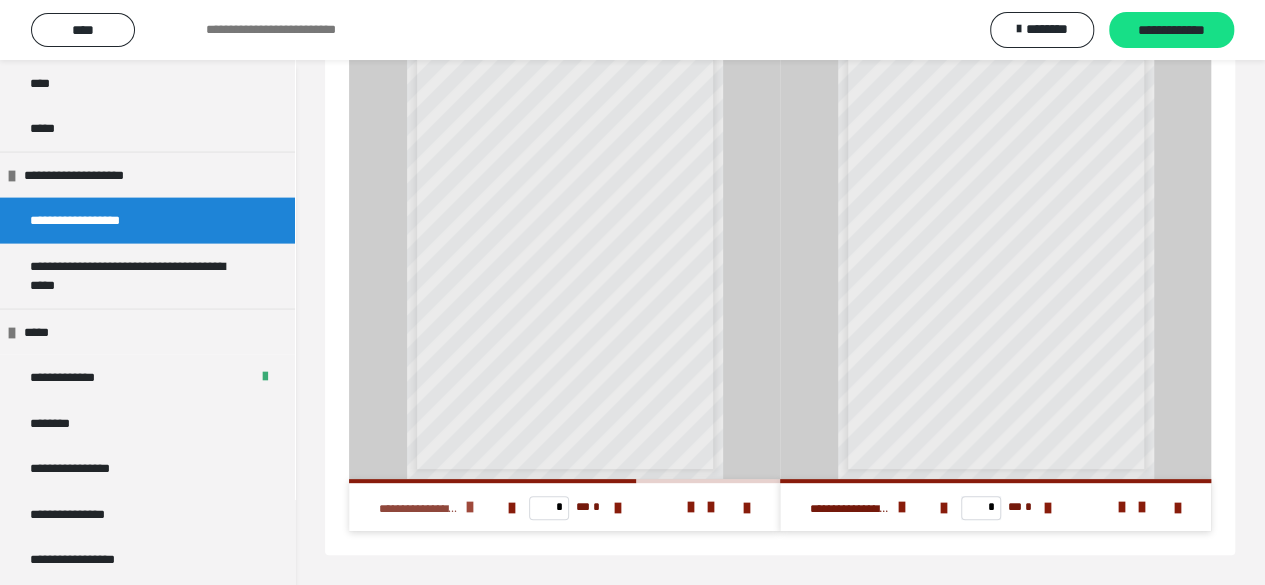 click at bounding box center (470, 507) 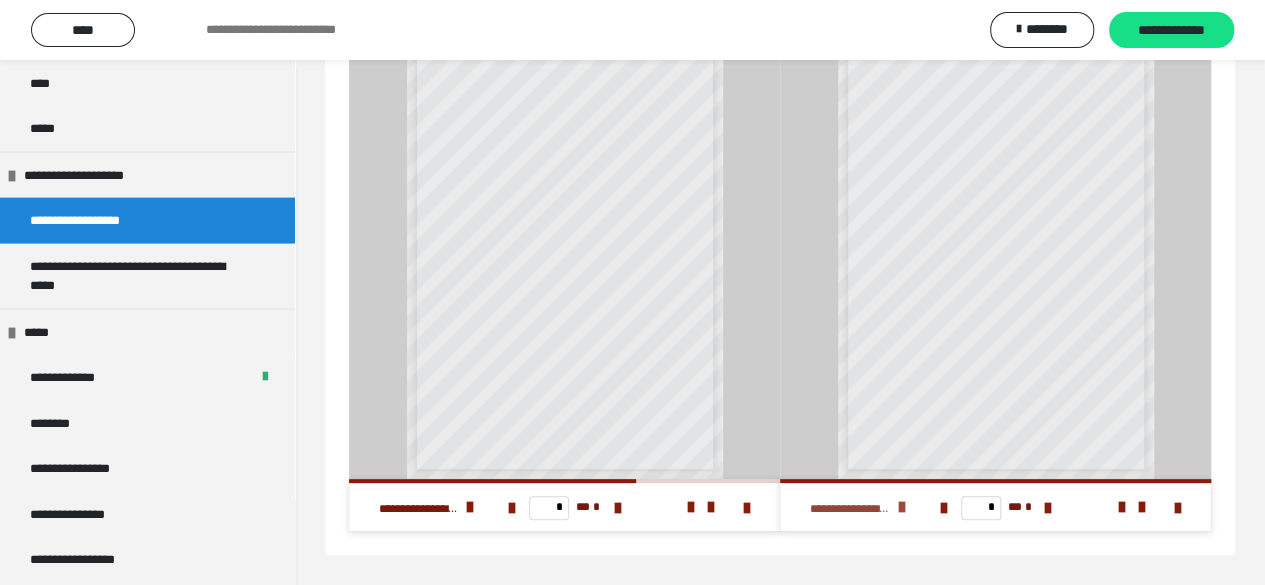 click at bounding box center [901, 507] 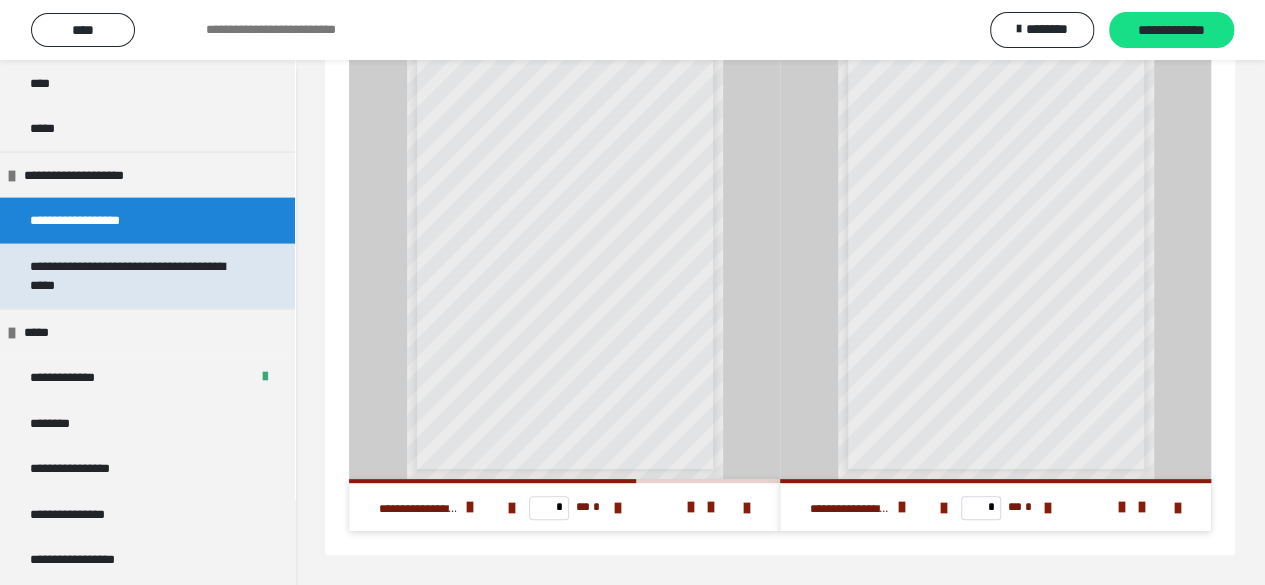 click on "**********" at bounding box center [132, 276] 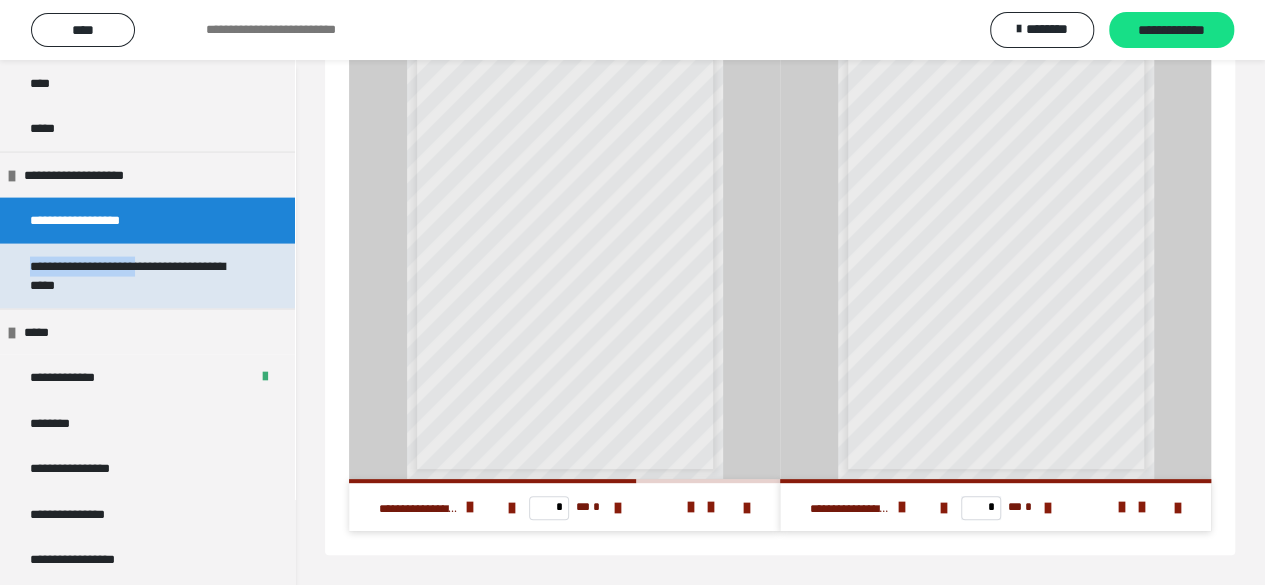 click on "**********" at bounding box center [132, 276] 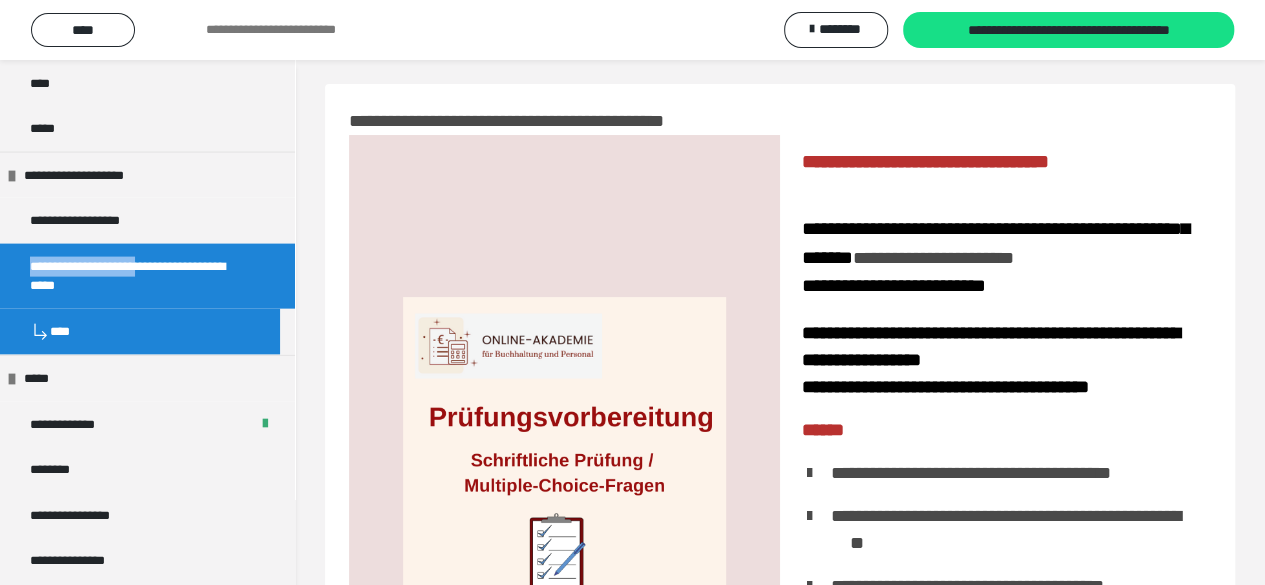 scroll, scrollTop: 0, scrollLeft: 0, axis: both 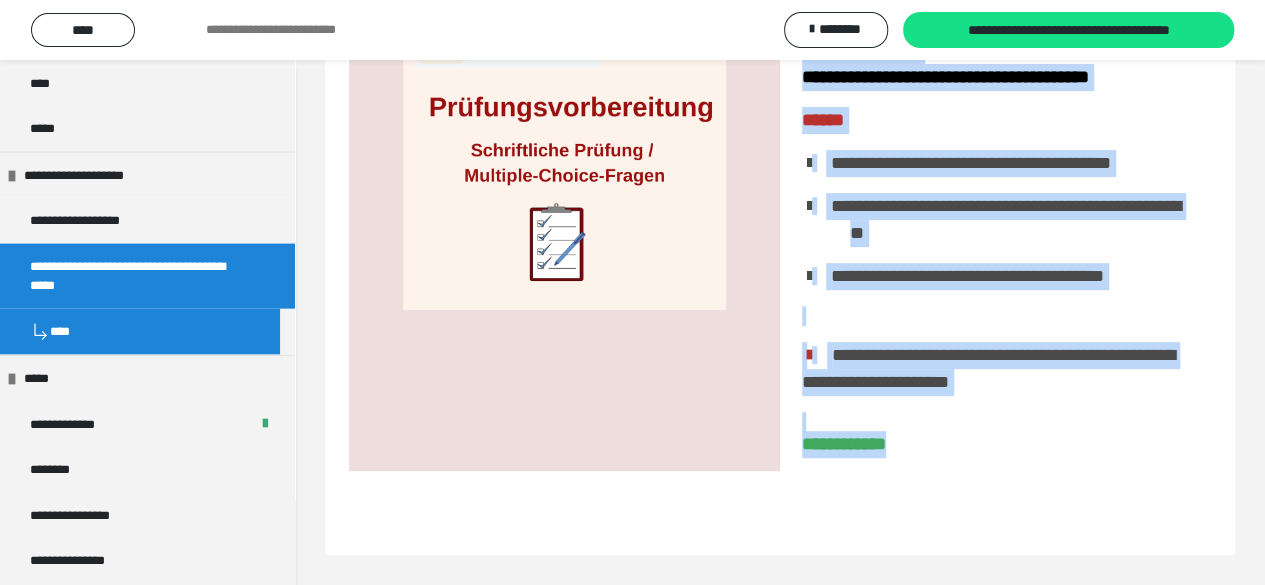 drag, startPoint x: 805, startPoint y: 229, endPoint x: 1132, endPoint y: 456, distance: 398.06784 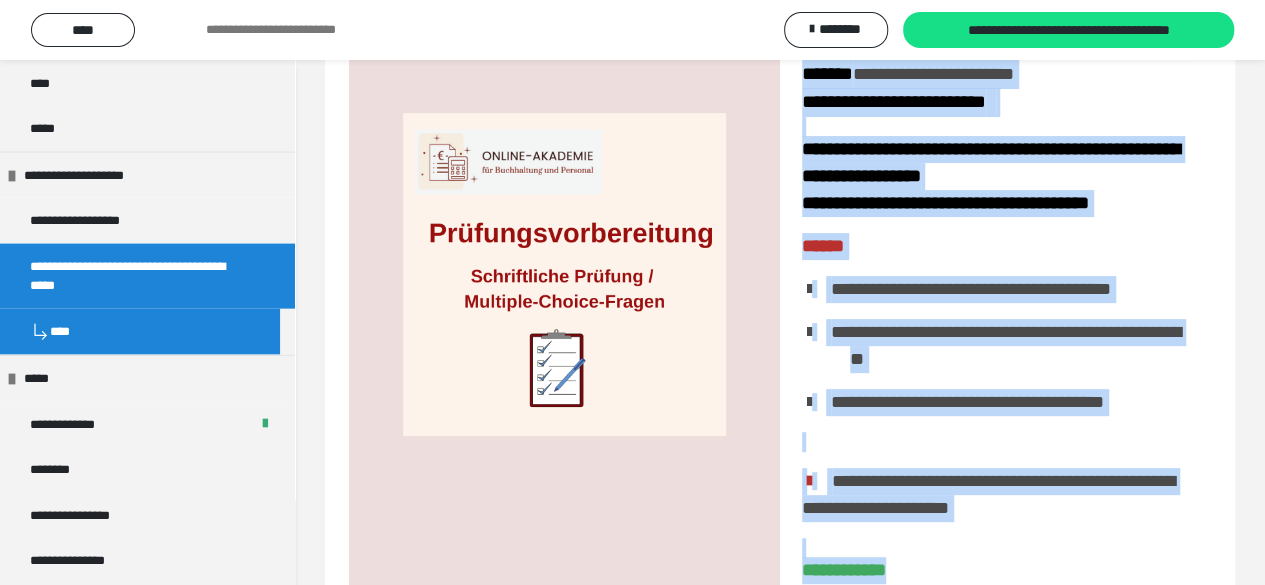 scroll, scrollTop: 0, scrollLeft: 0, axis: both 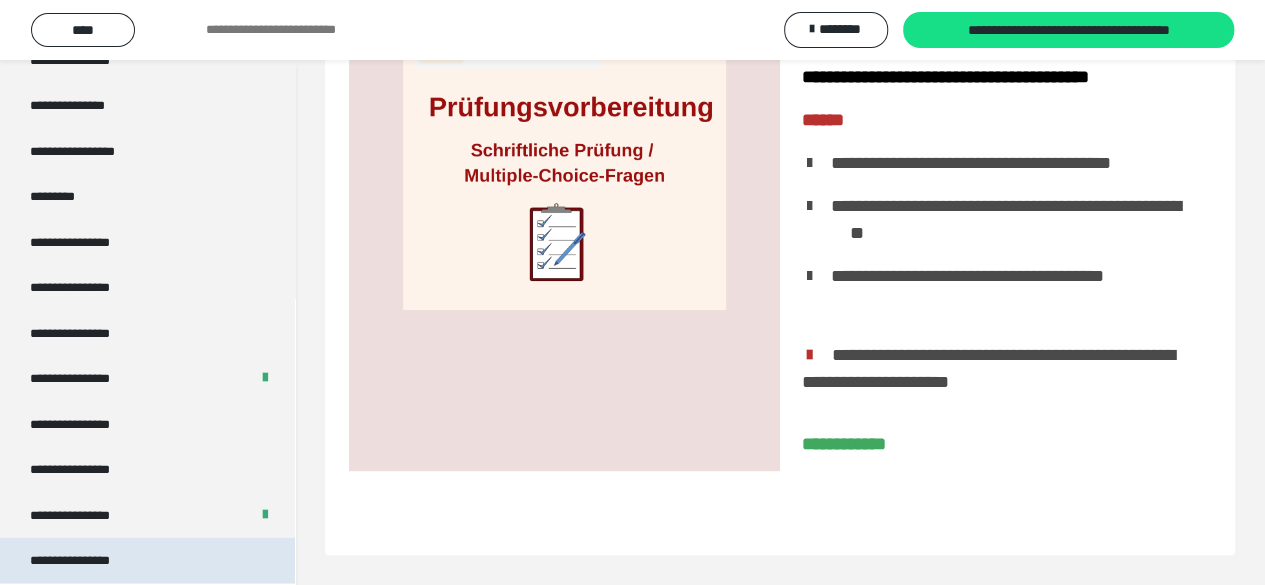 click on "**********" at bounding box center [87, 561] 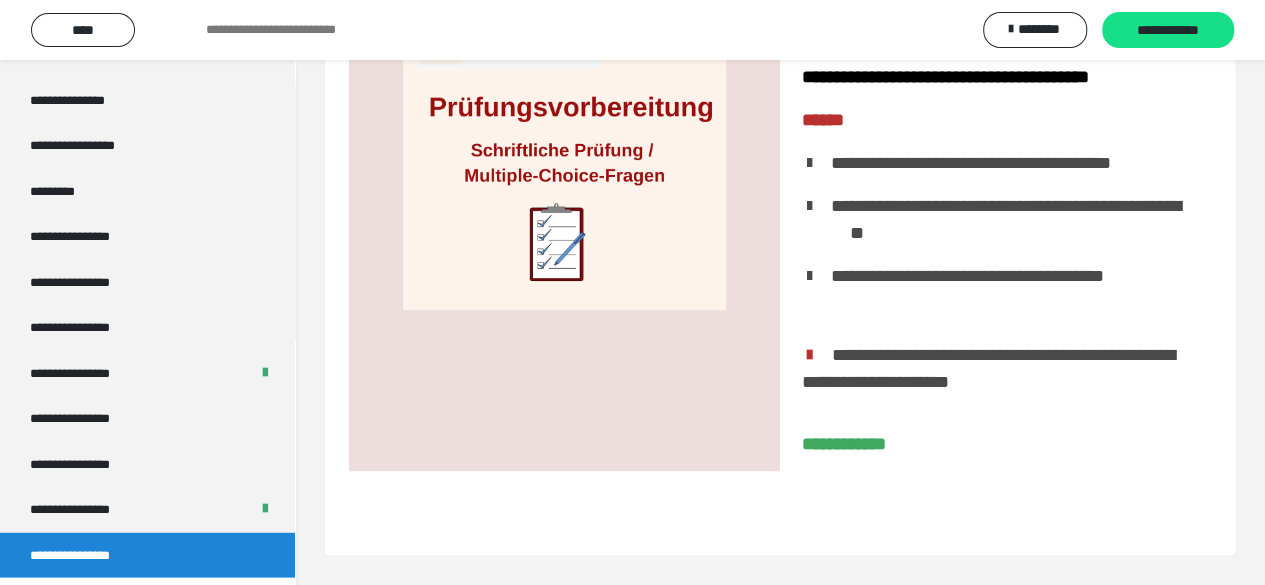 scroll, scrollTop: 2508, scrollLeft: 0, axis: vertical 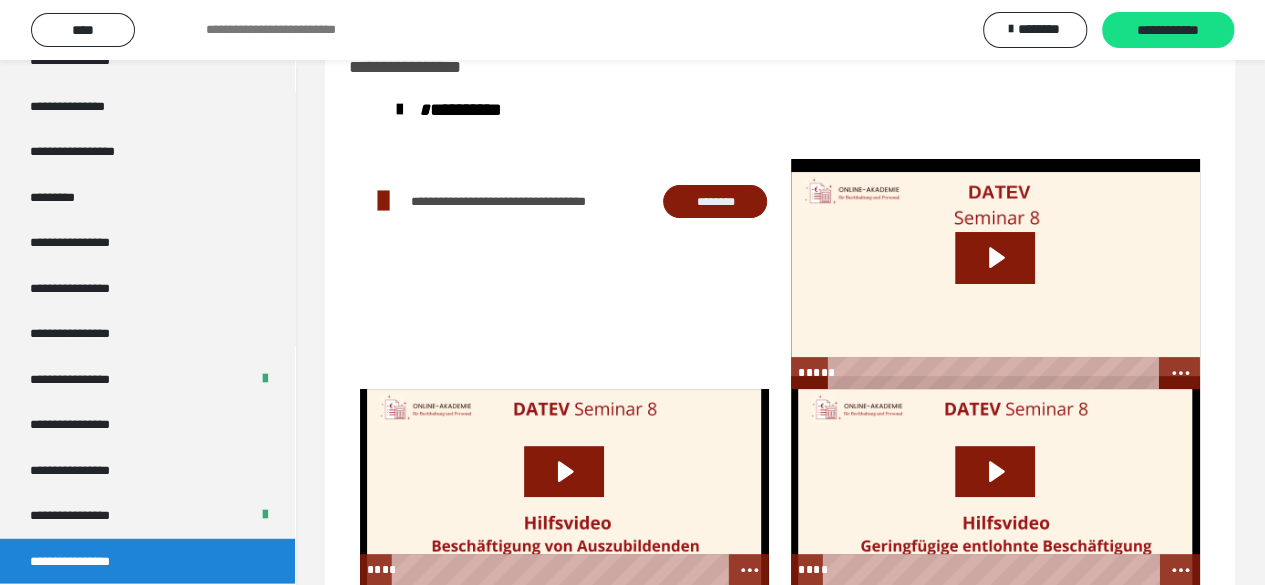 click on "********" at bounding box center (715, 201) 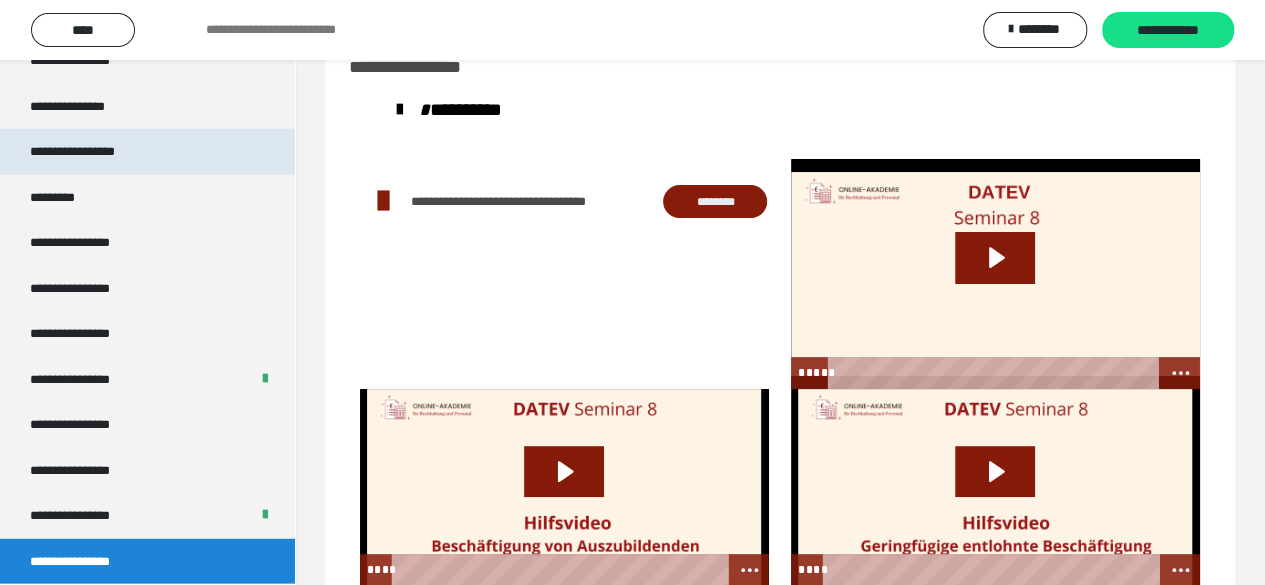 click on "**********" at bounding box center (93, 152) 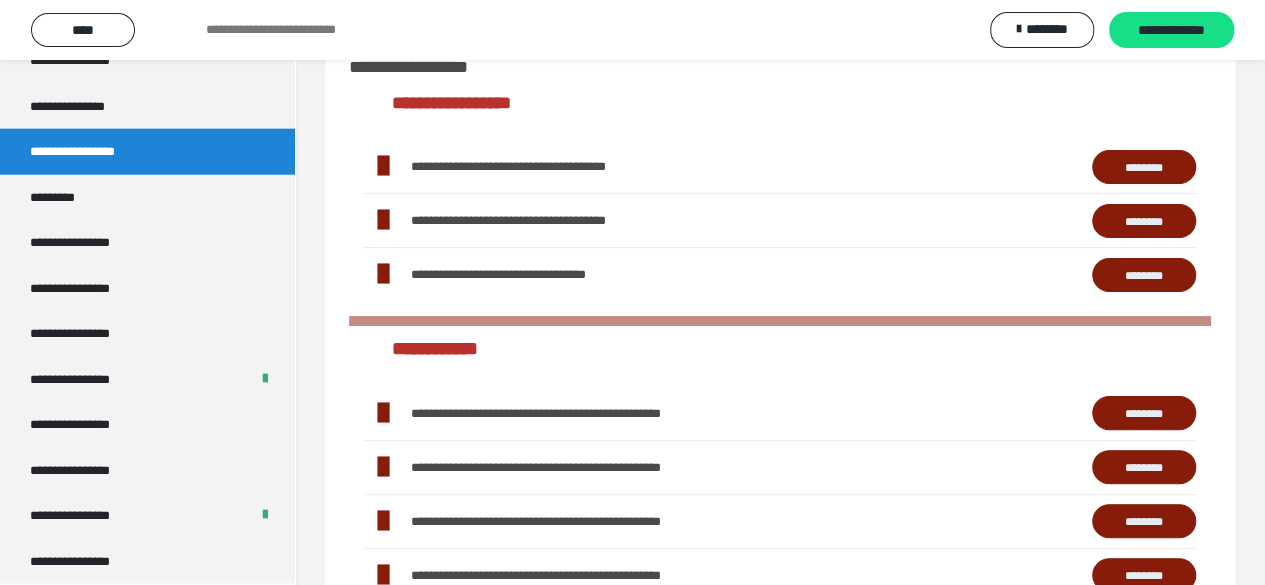 click on "**********" at bounding box center [93, 152] 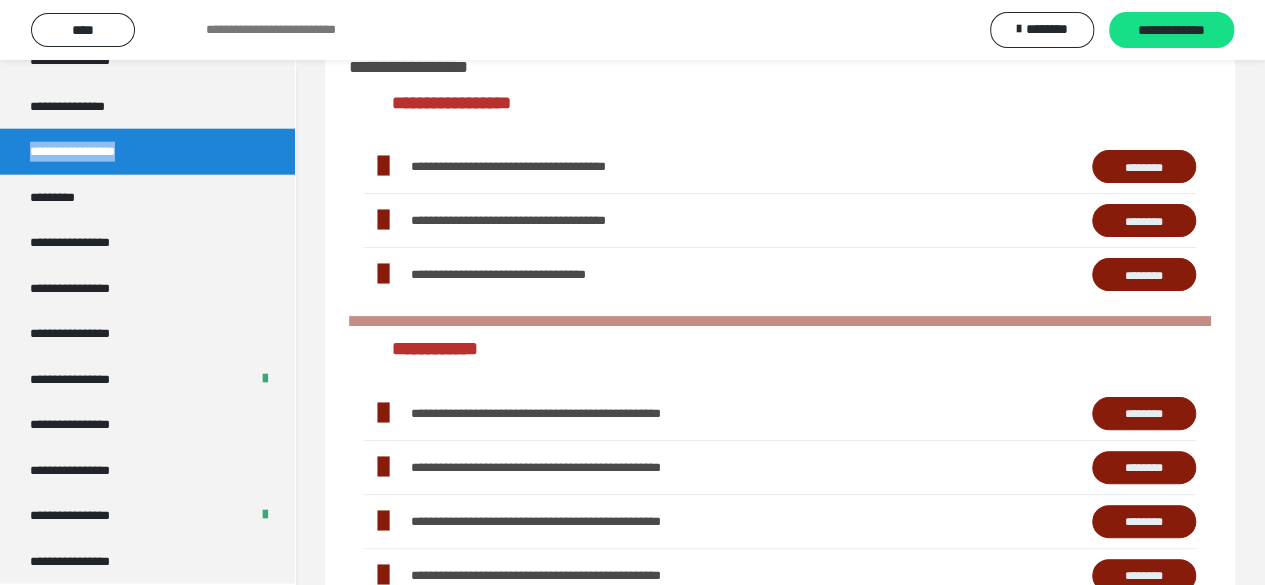 click on "**********" at bounding box center [93, 152] 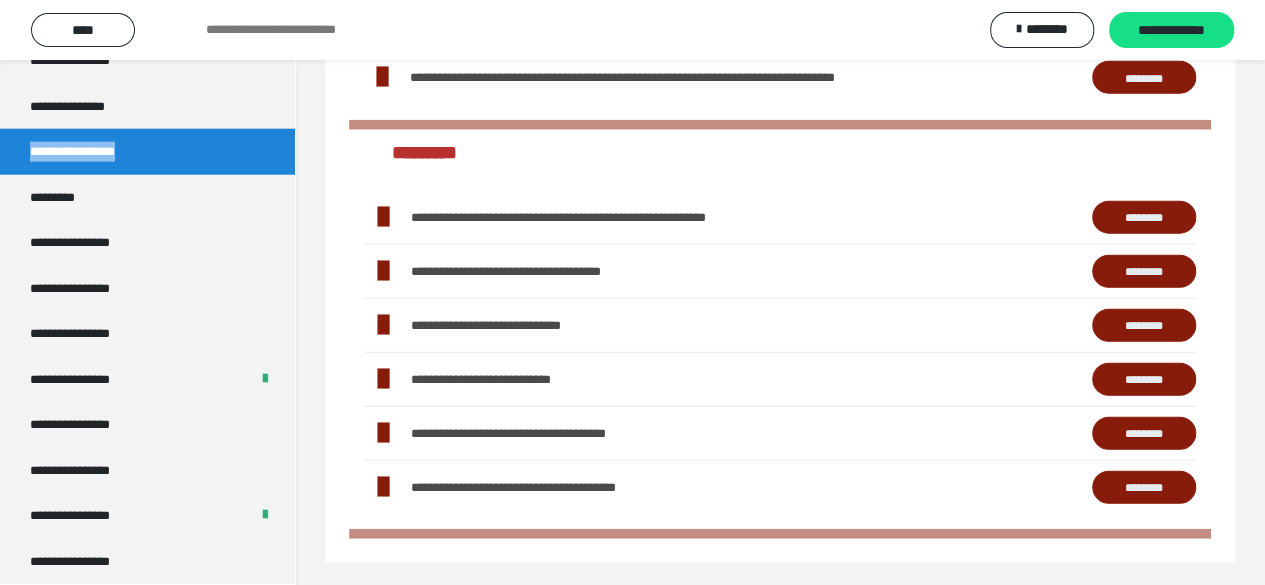 scroll, scrollTop: 2403, scrollLeft: 0, axis: vertical 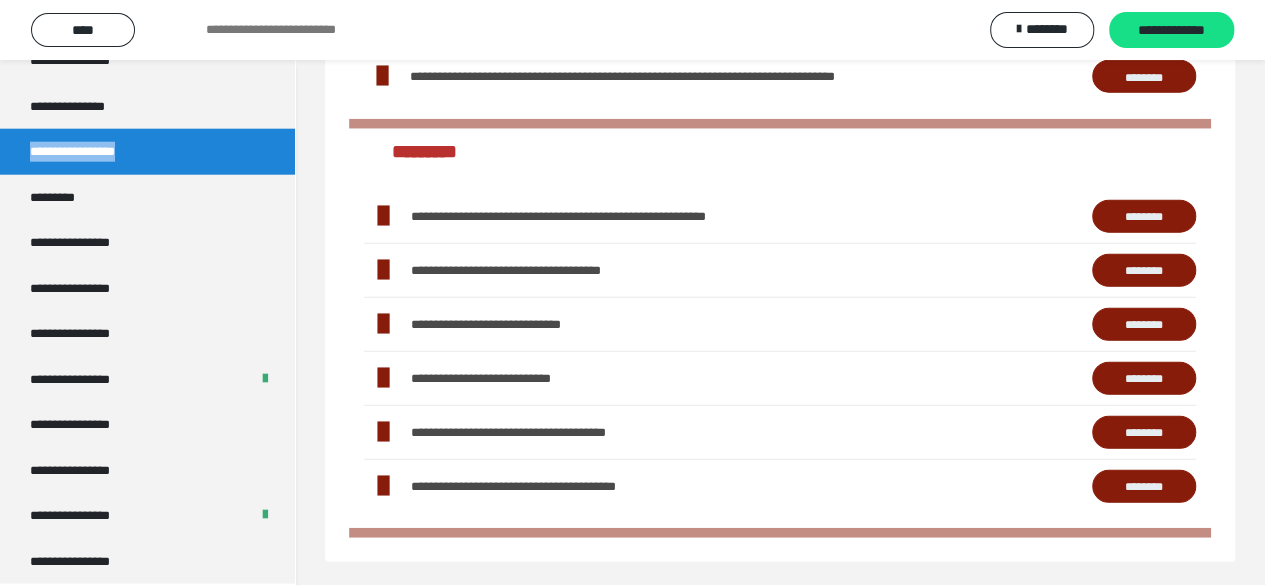 click on "********" at bounding box center [1144, 216] 